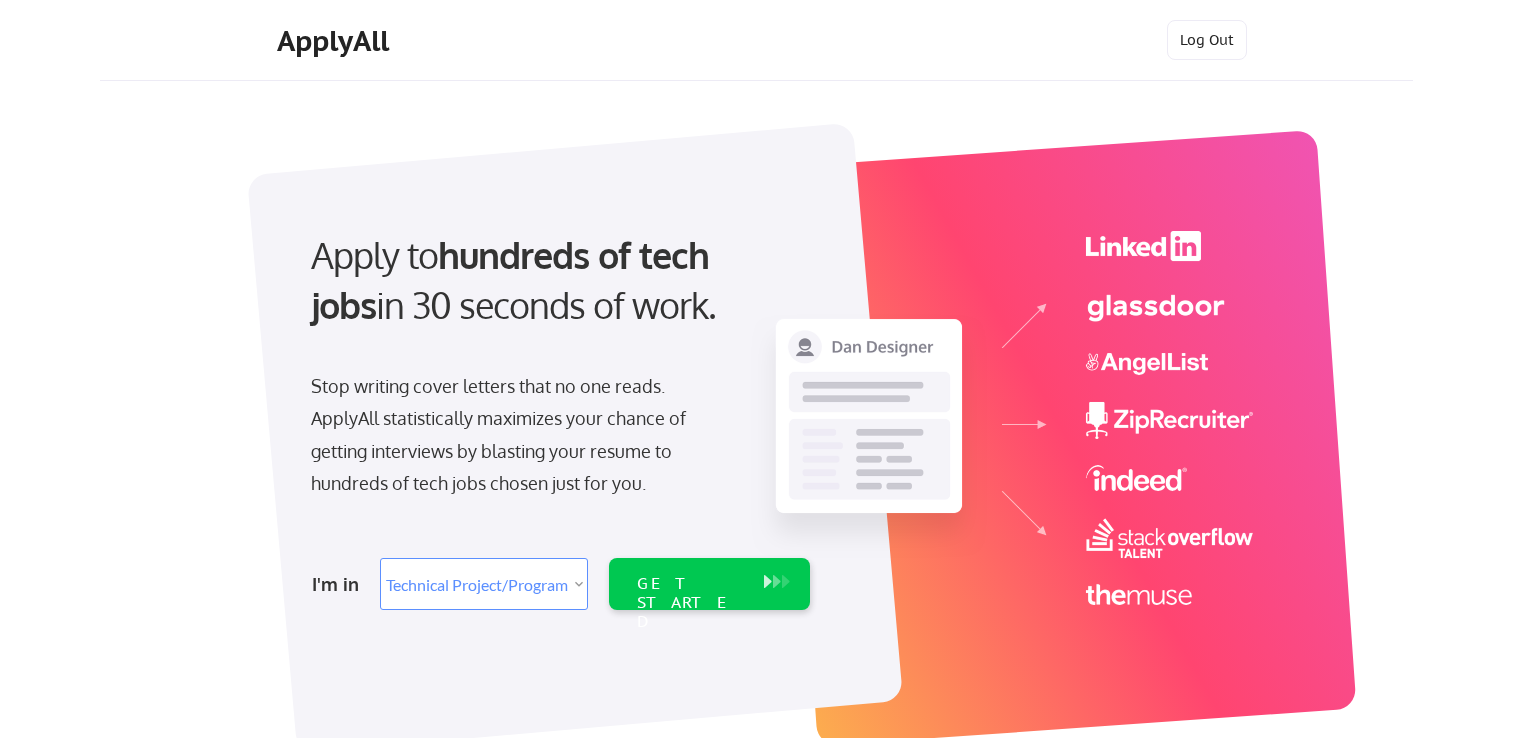 select on ""technical_project_program_mgmt"" 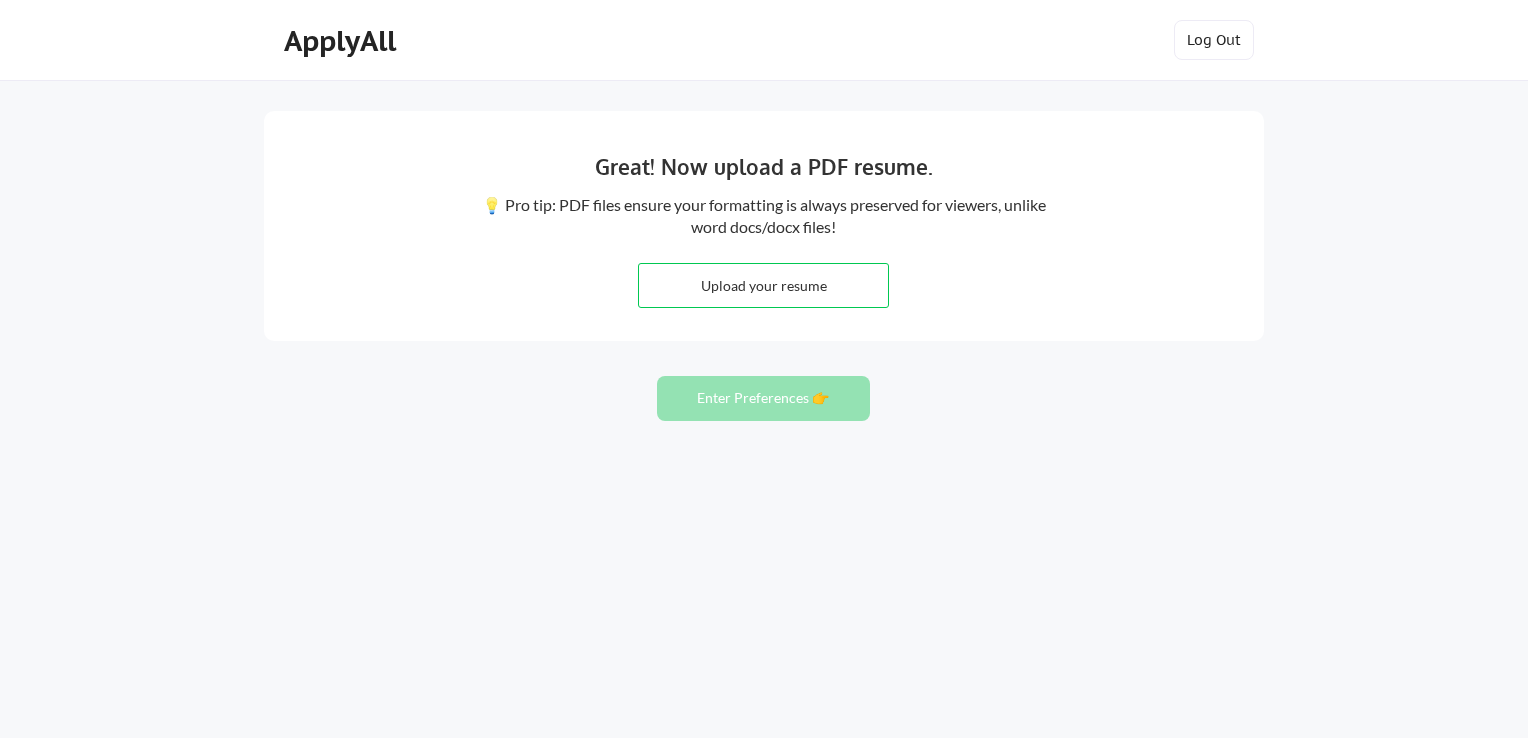 scroll, scrollTop: 0, scrollLeft: 0, axis: both 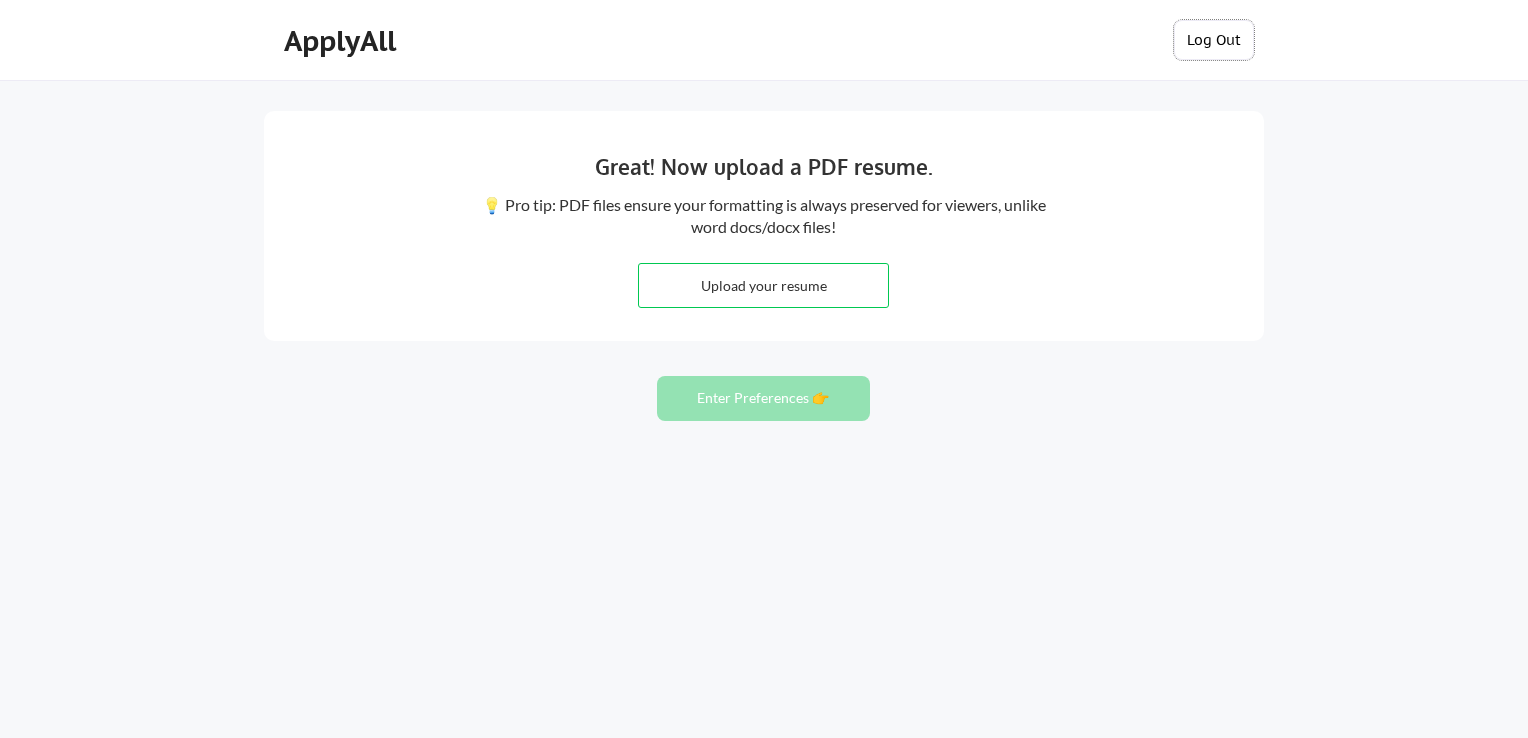 click on "Log Out" at bounding box center [1214, 40] 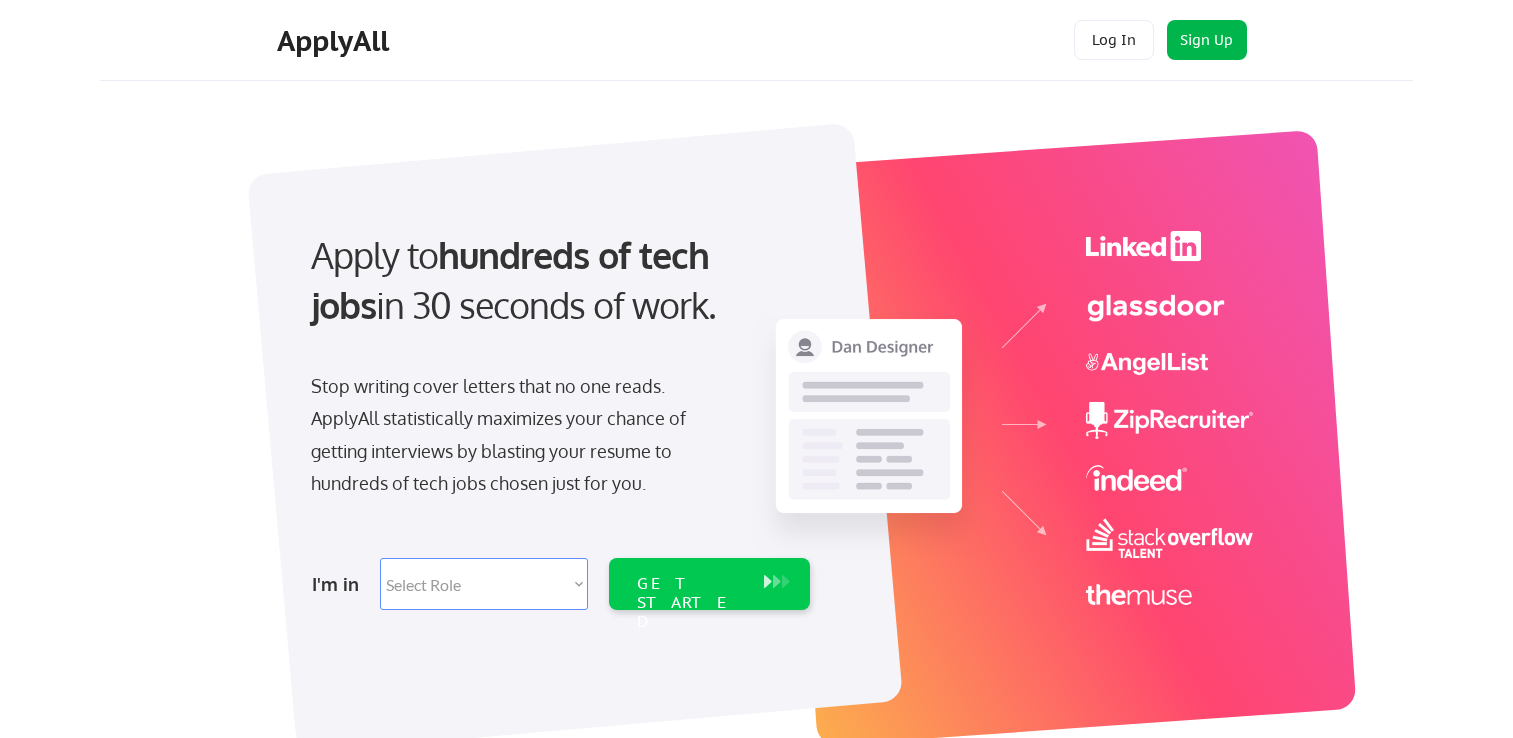 scroll, scrollTop: 0, scrollLeft: 0, axis: both 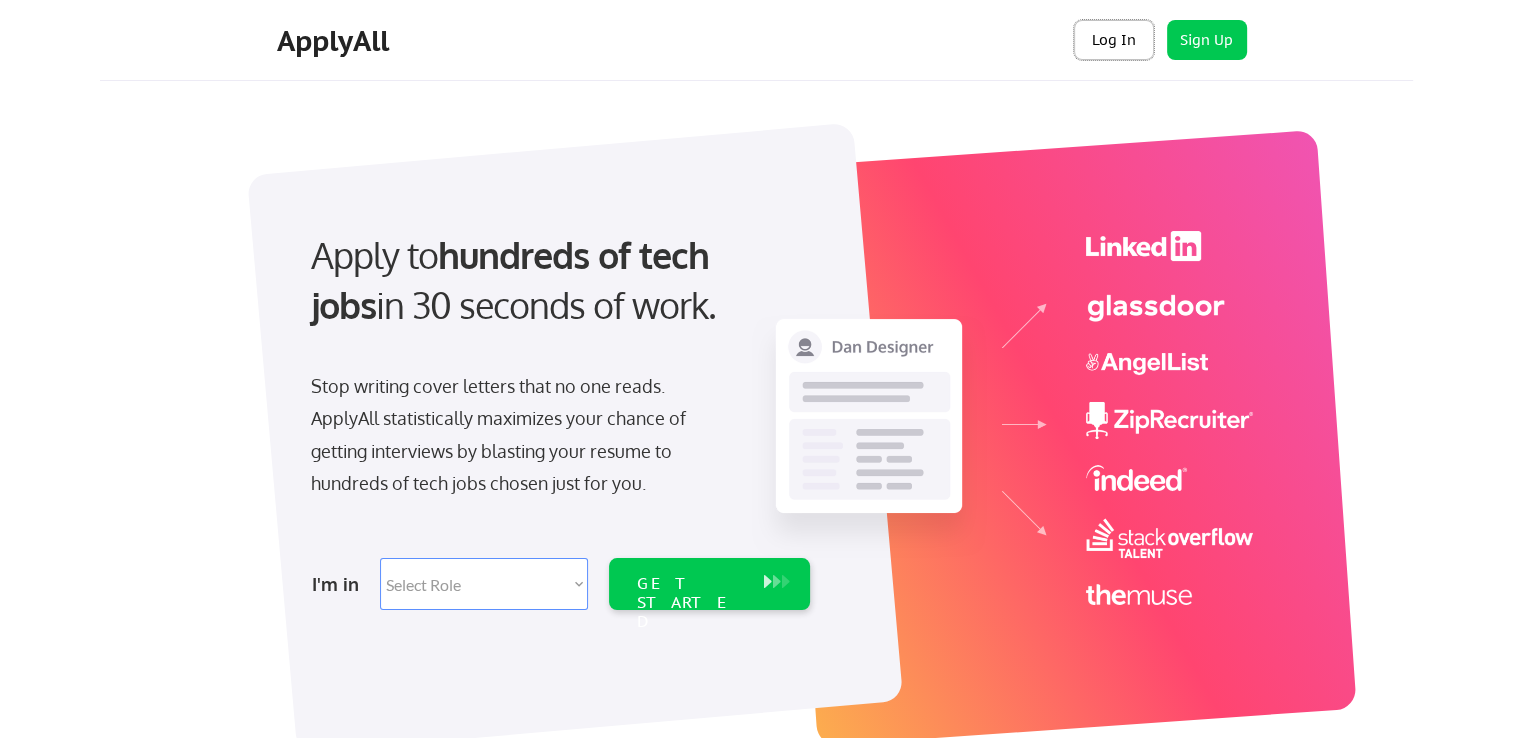 click on "Log In" at bounding box center [1114, 40] 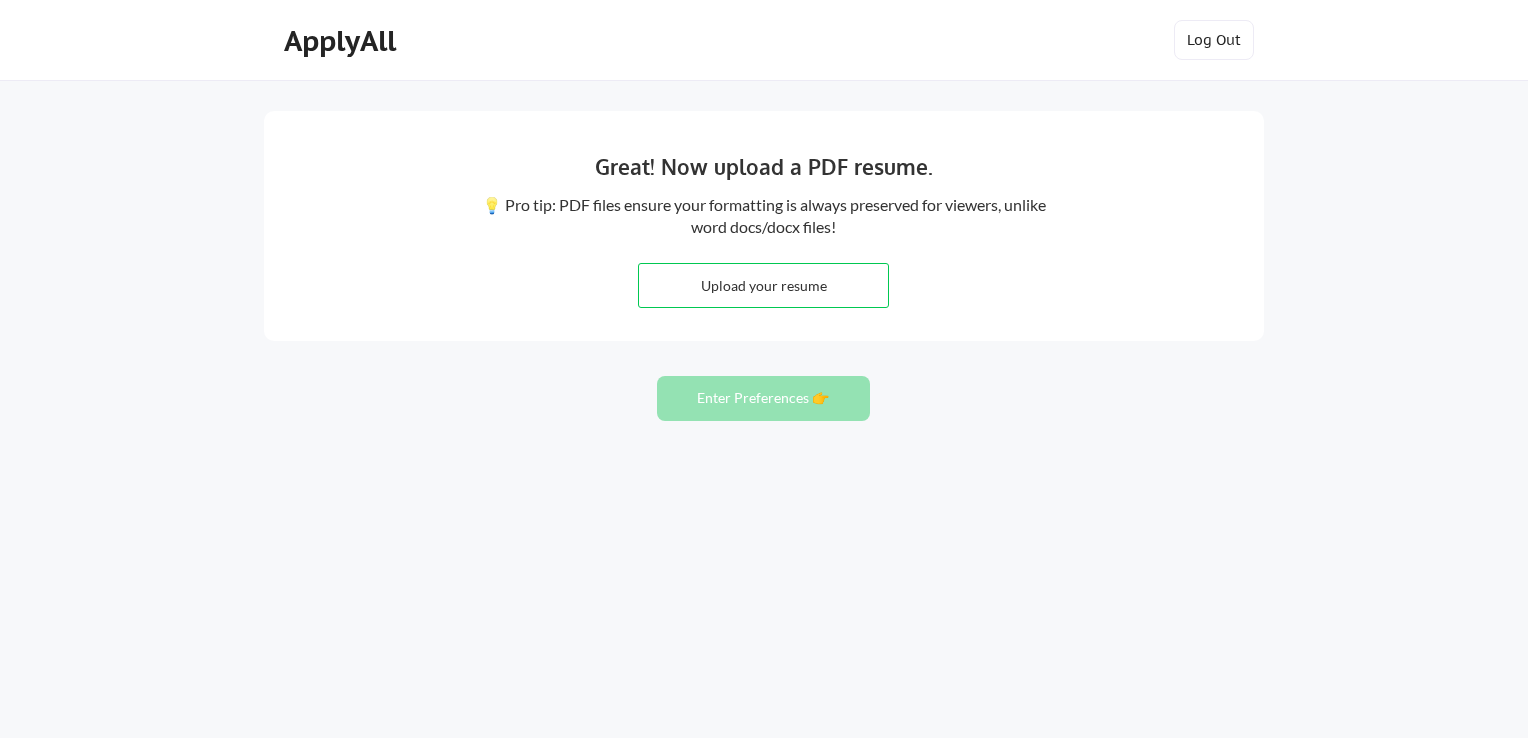 scroll, scrollTop: 0, scrollLeft: 0, axis: both 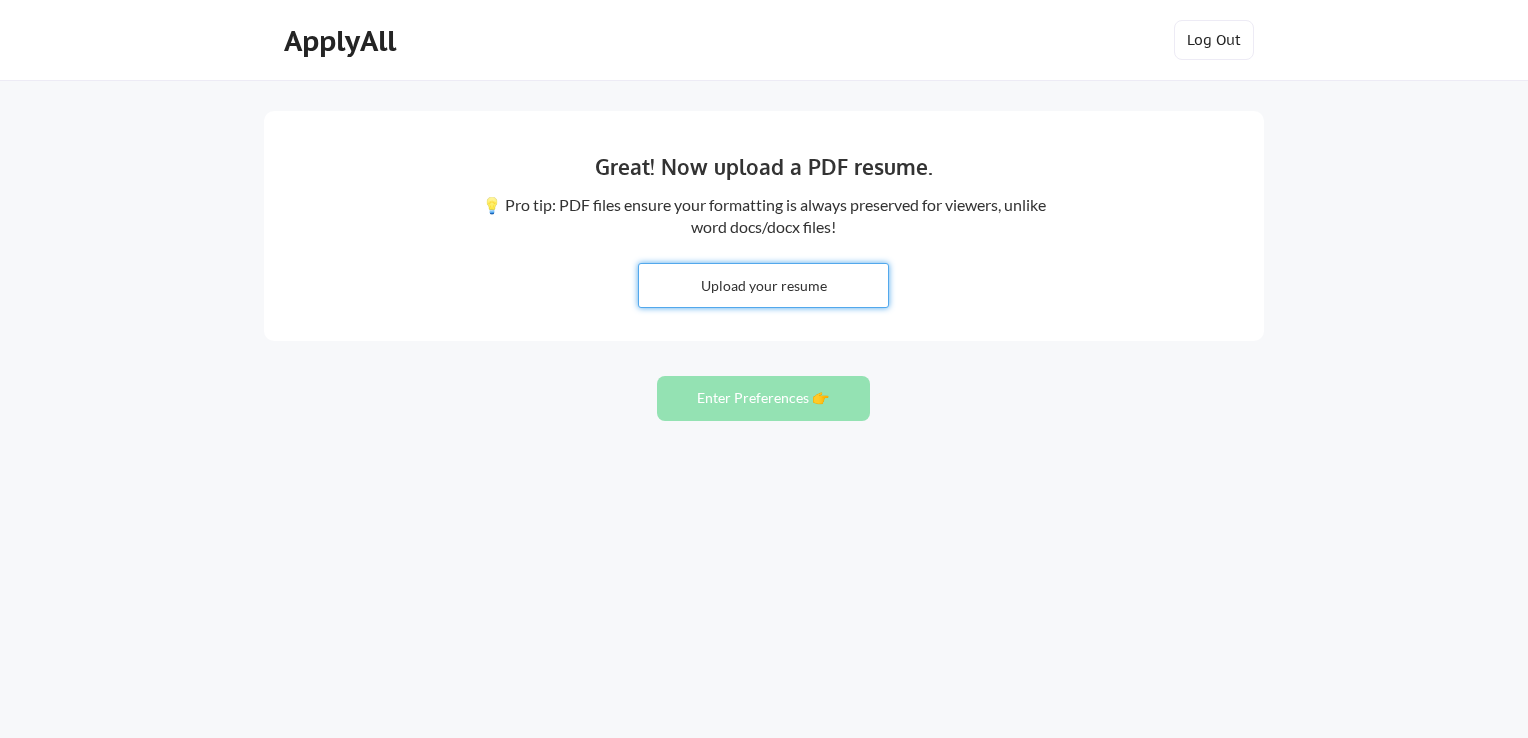 click at bounding box center [763, 285] 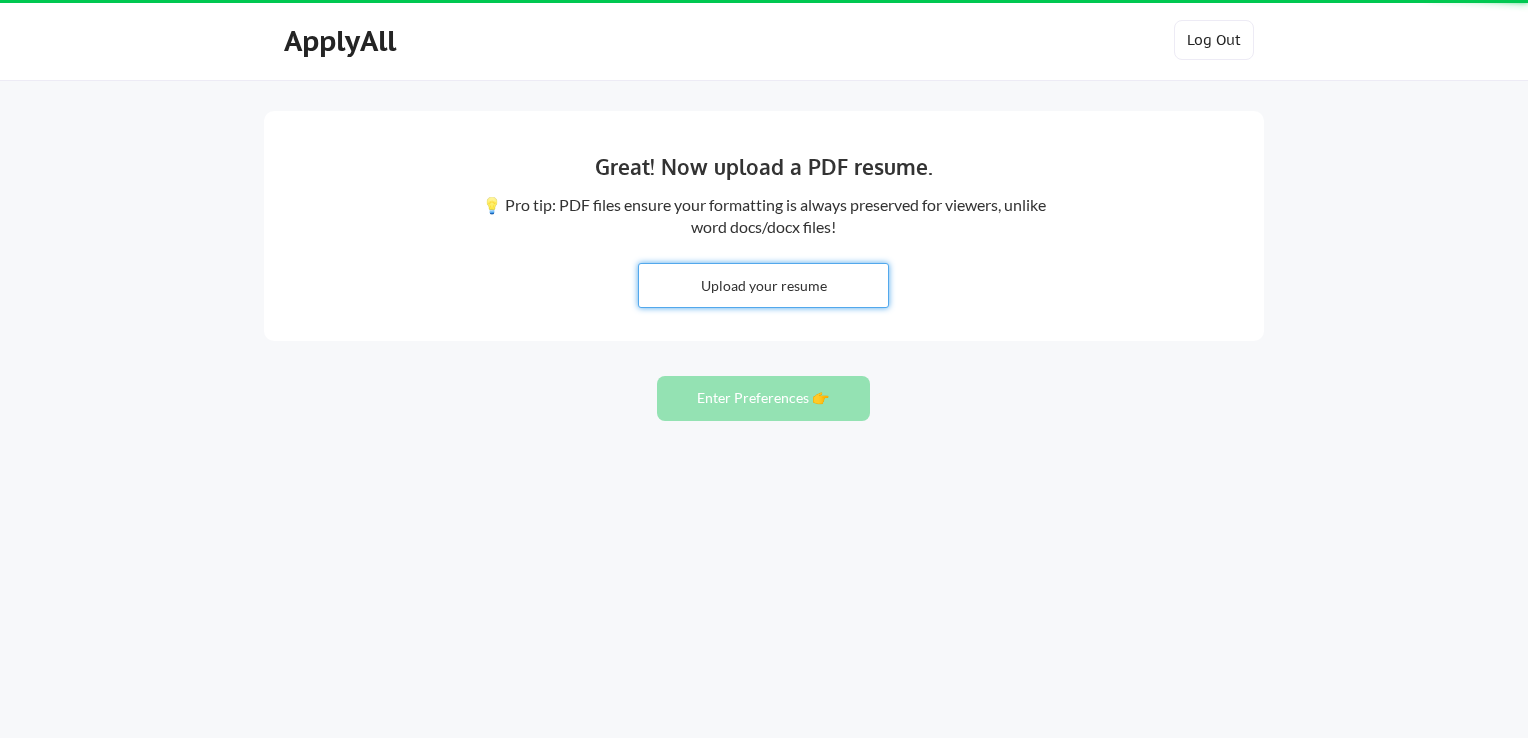 type 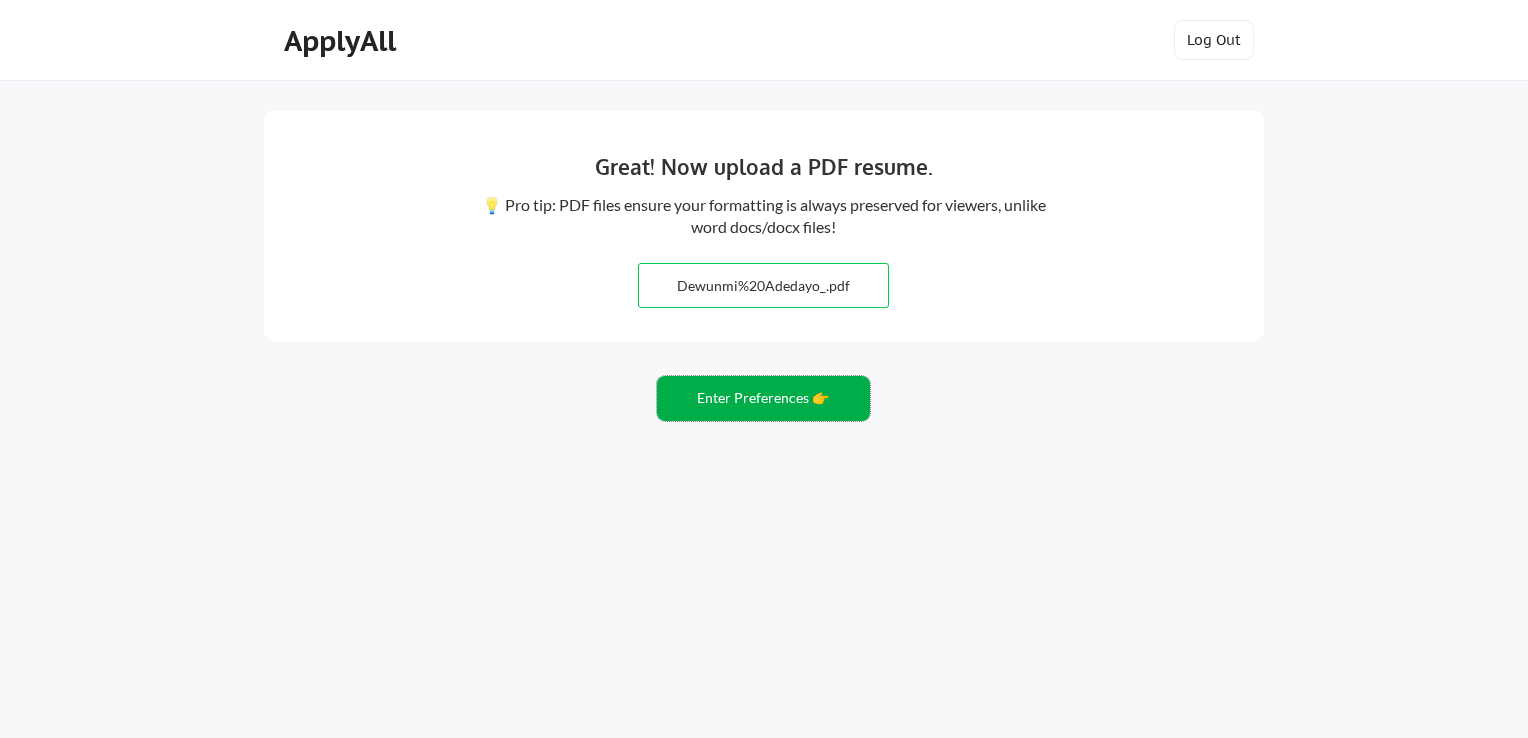 click on "Enter Preferences  👉" at bounding box center (763, 398) 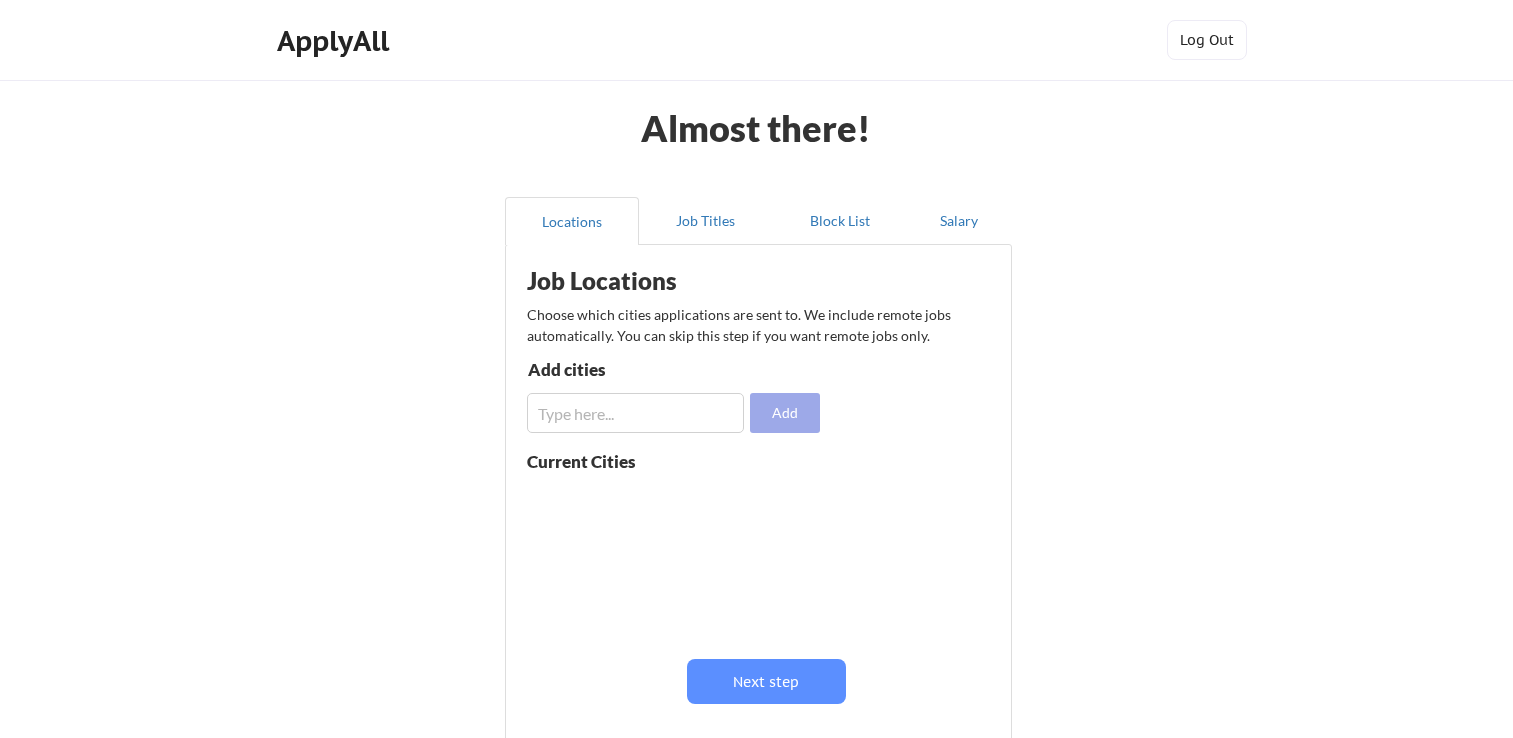 scroll, scrollTop: 0, scrollLeft: 0, axis: both 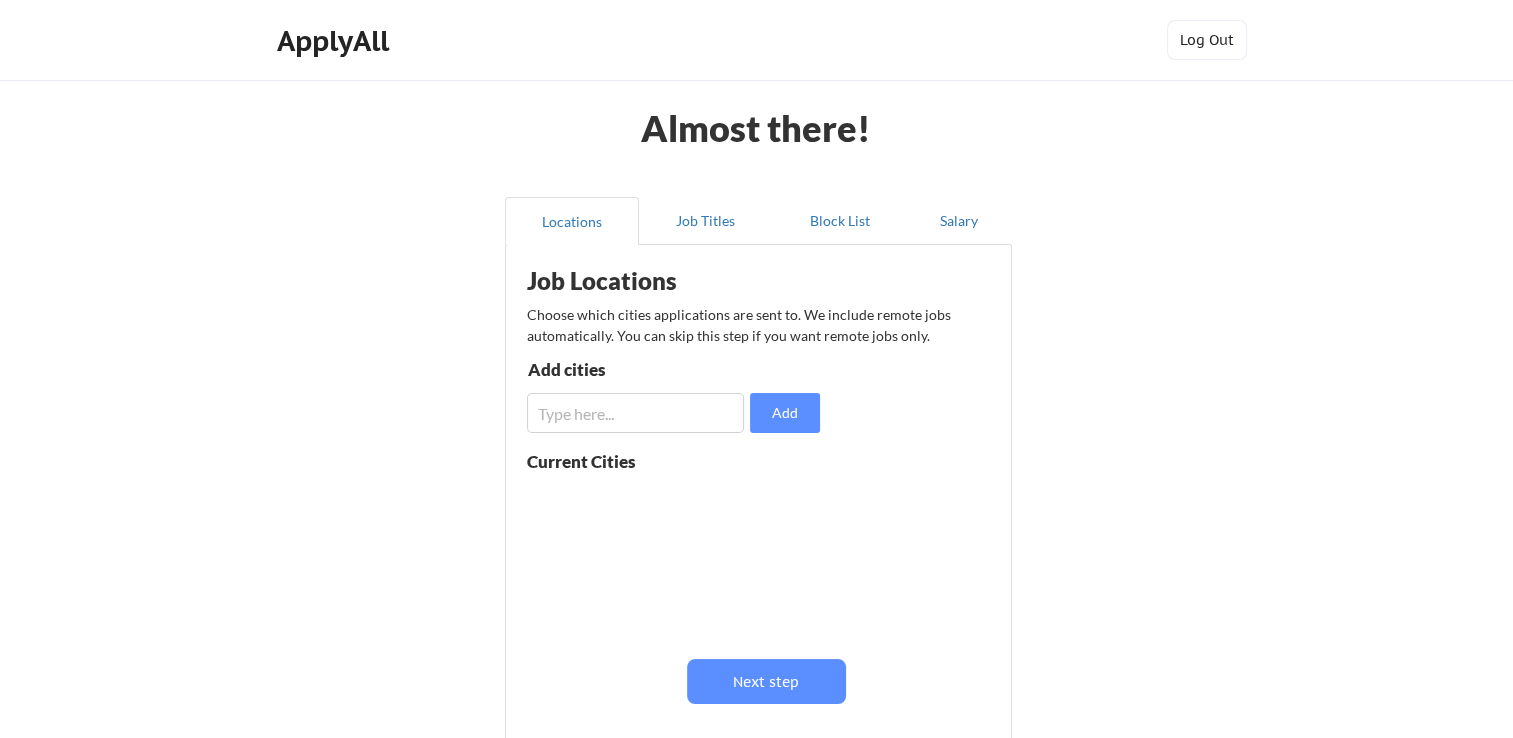 click at bounding box center (635, 413) 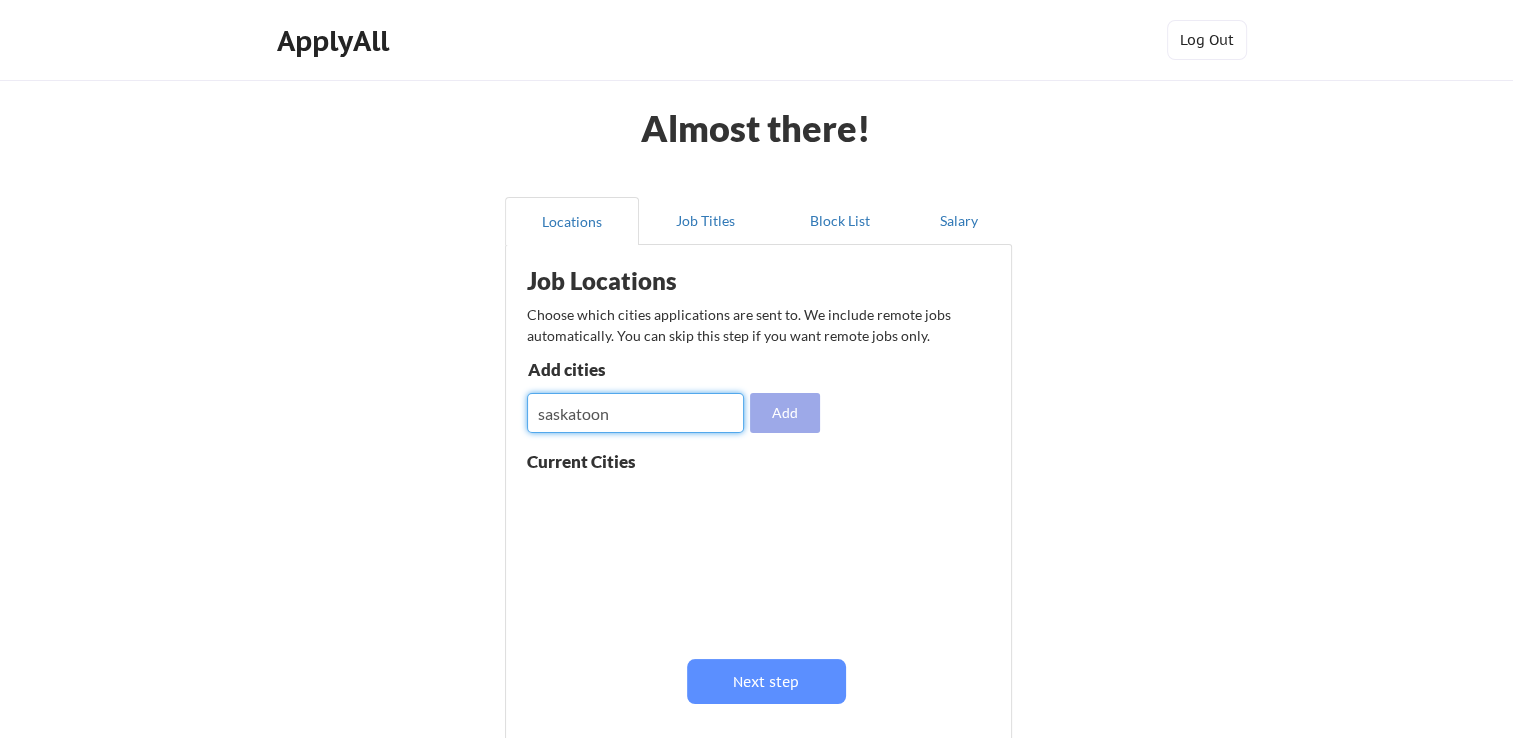 type on "saskatoon" 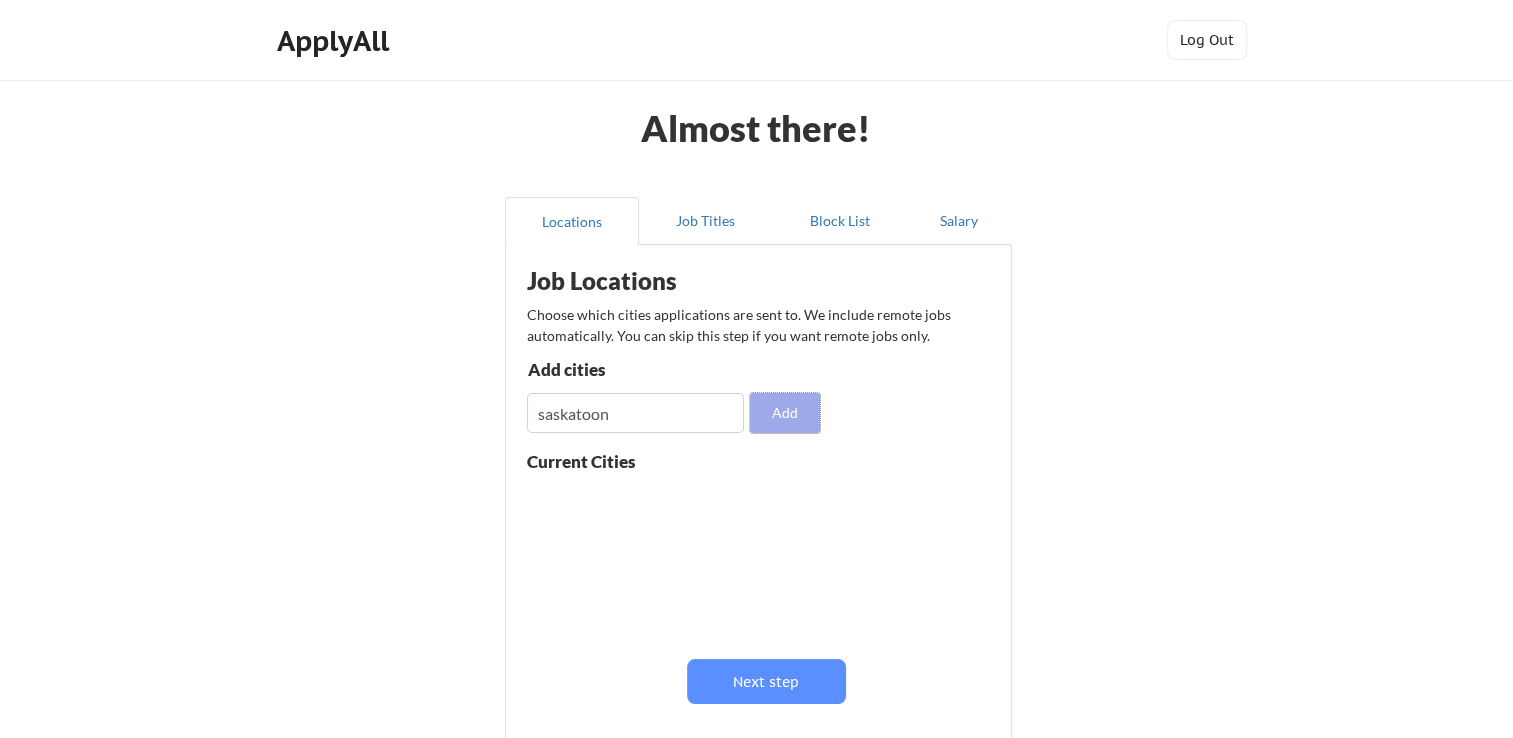 click on "Add" at bounding box center [785, 413] 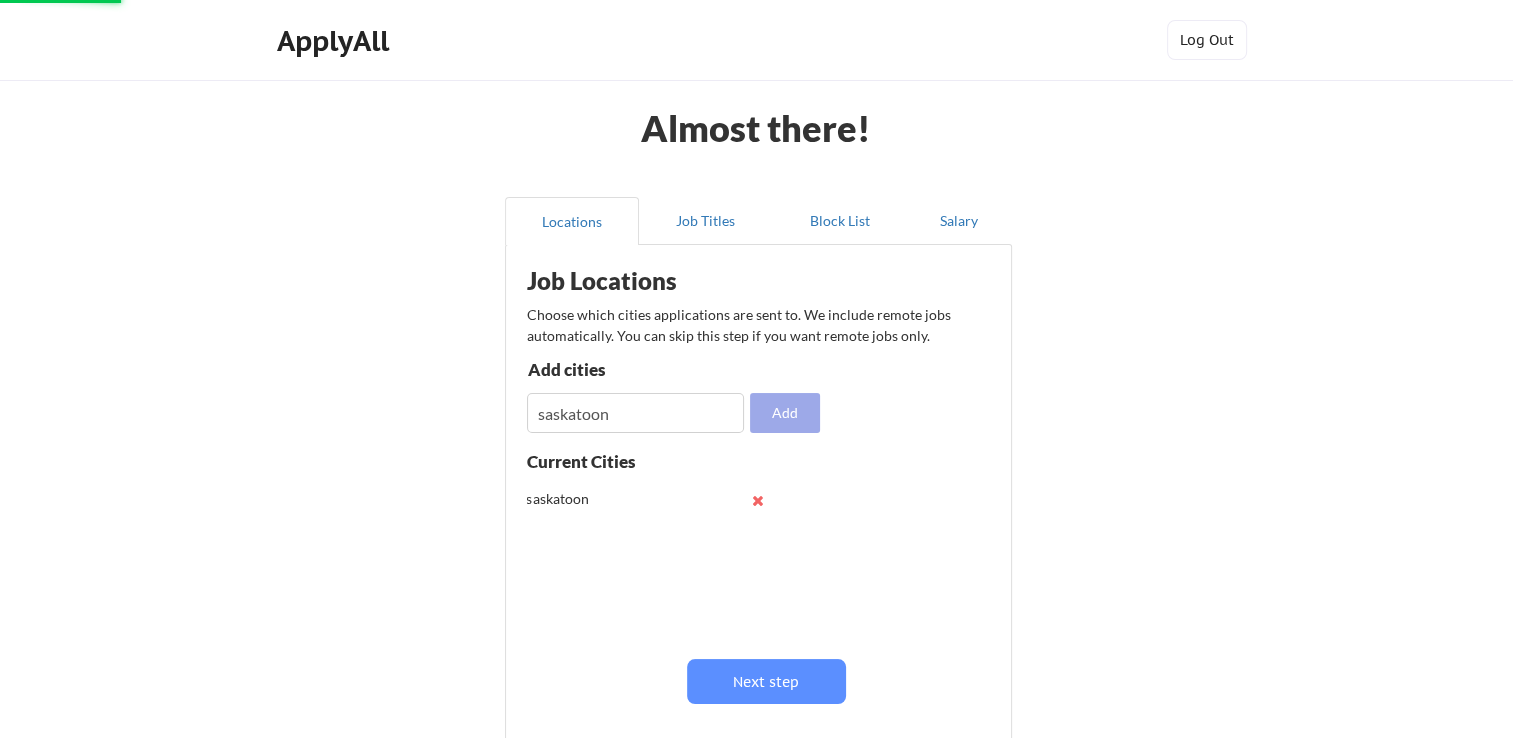 type 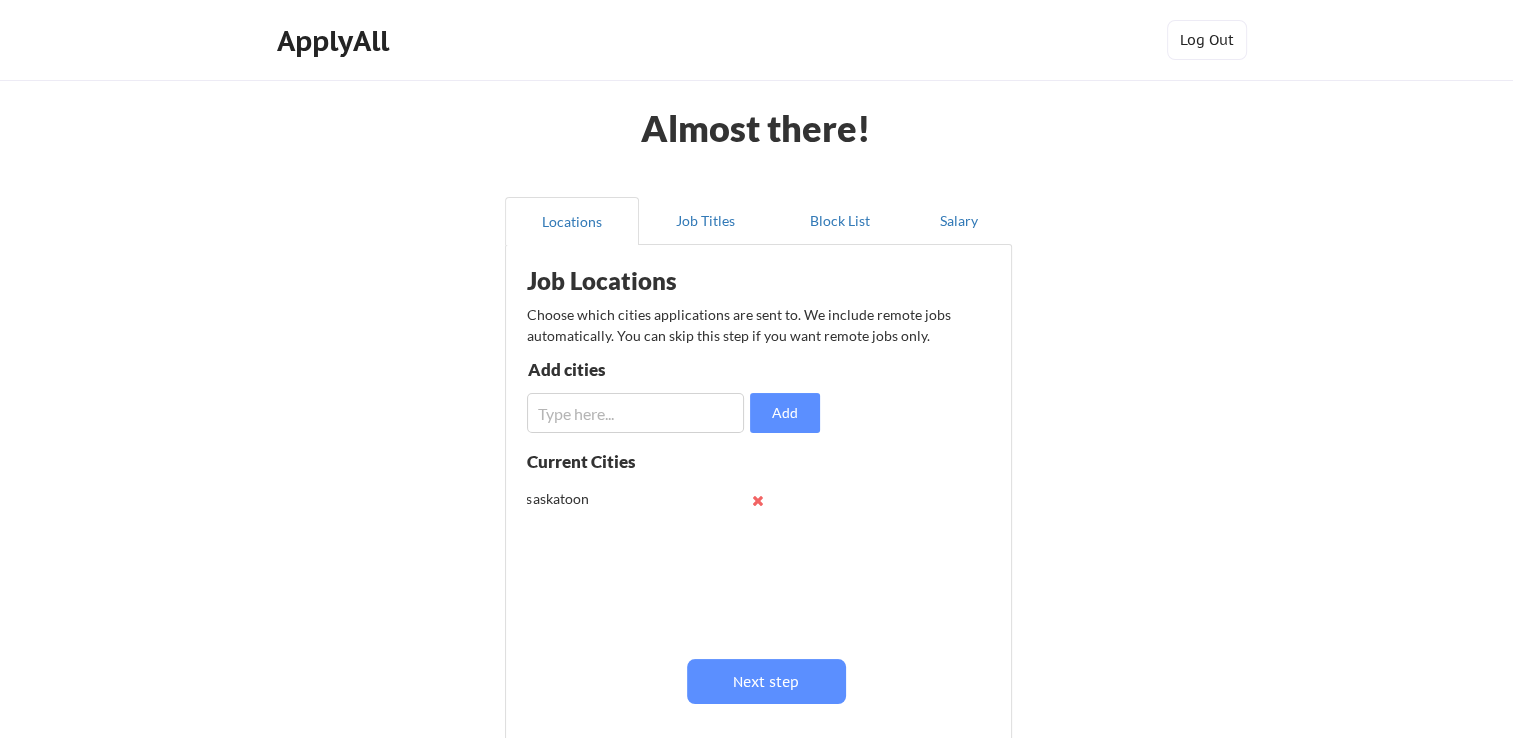 scroll, scrollTop: 0, scrollLeft: 0, axis: both 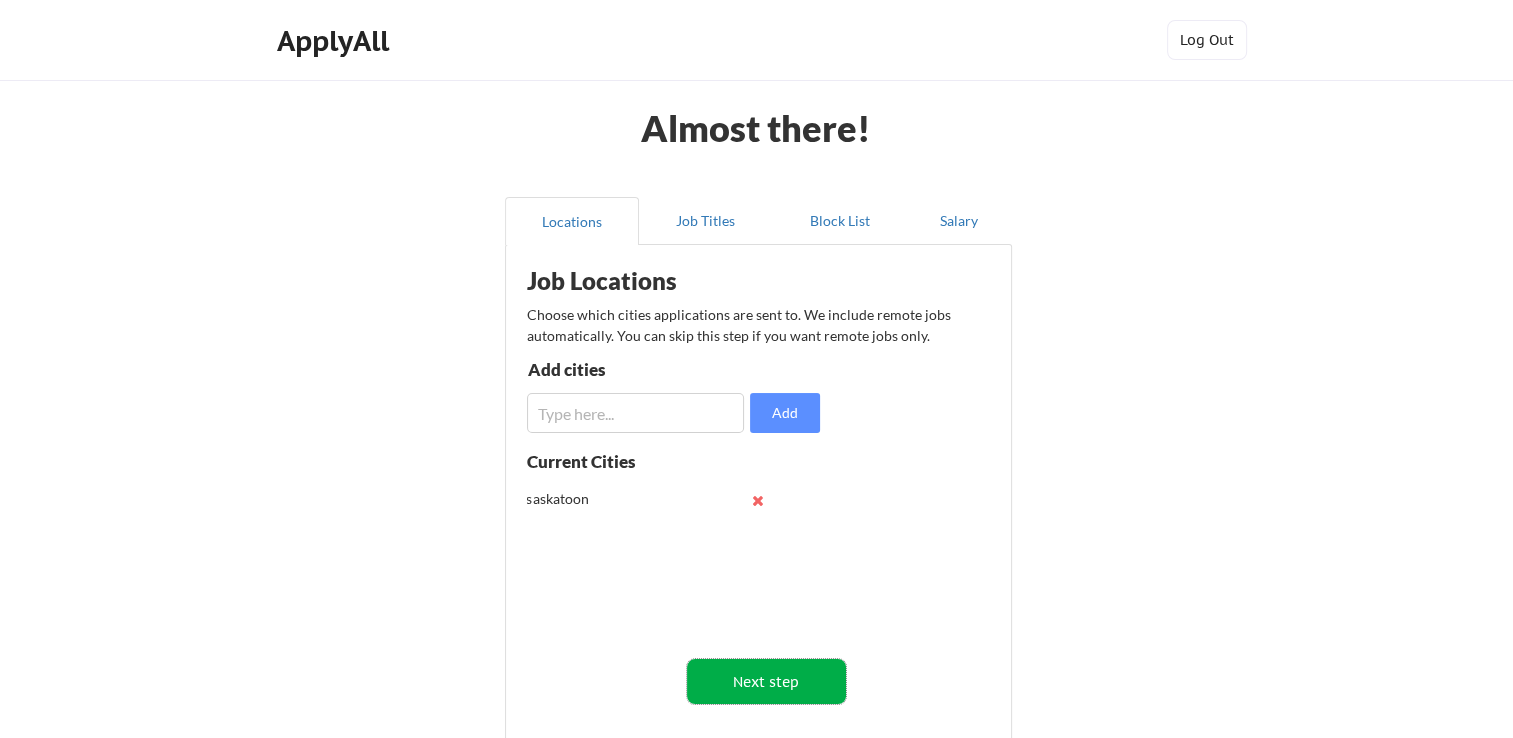 click on "Next step" at bounding box center (766, 681) 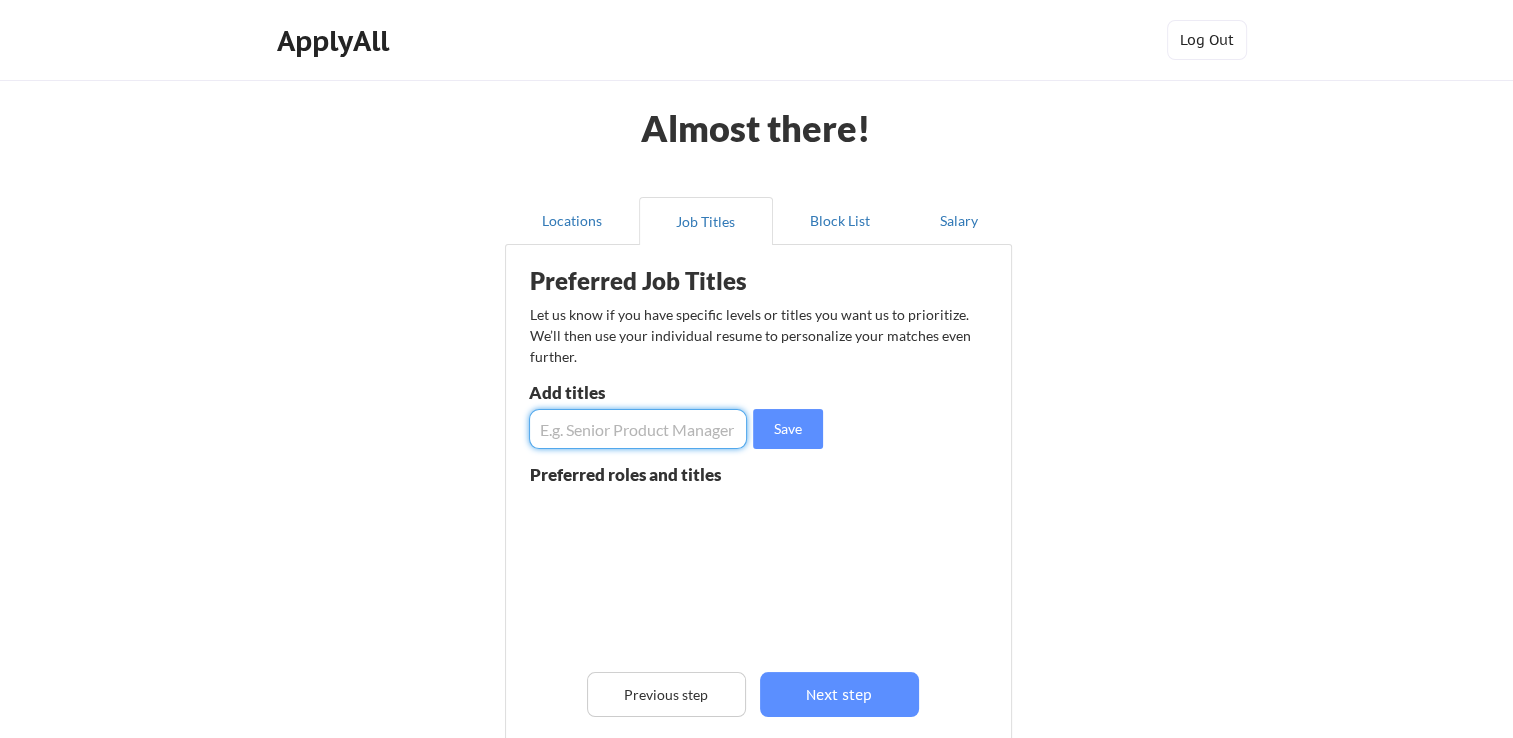 click at bounding box center (638, 429) 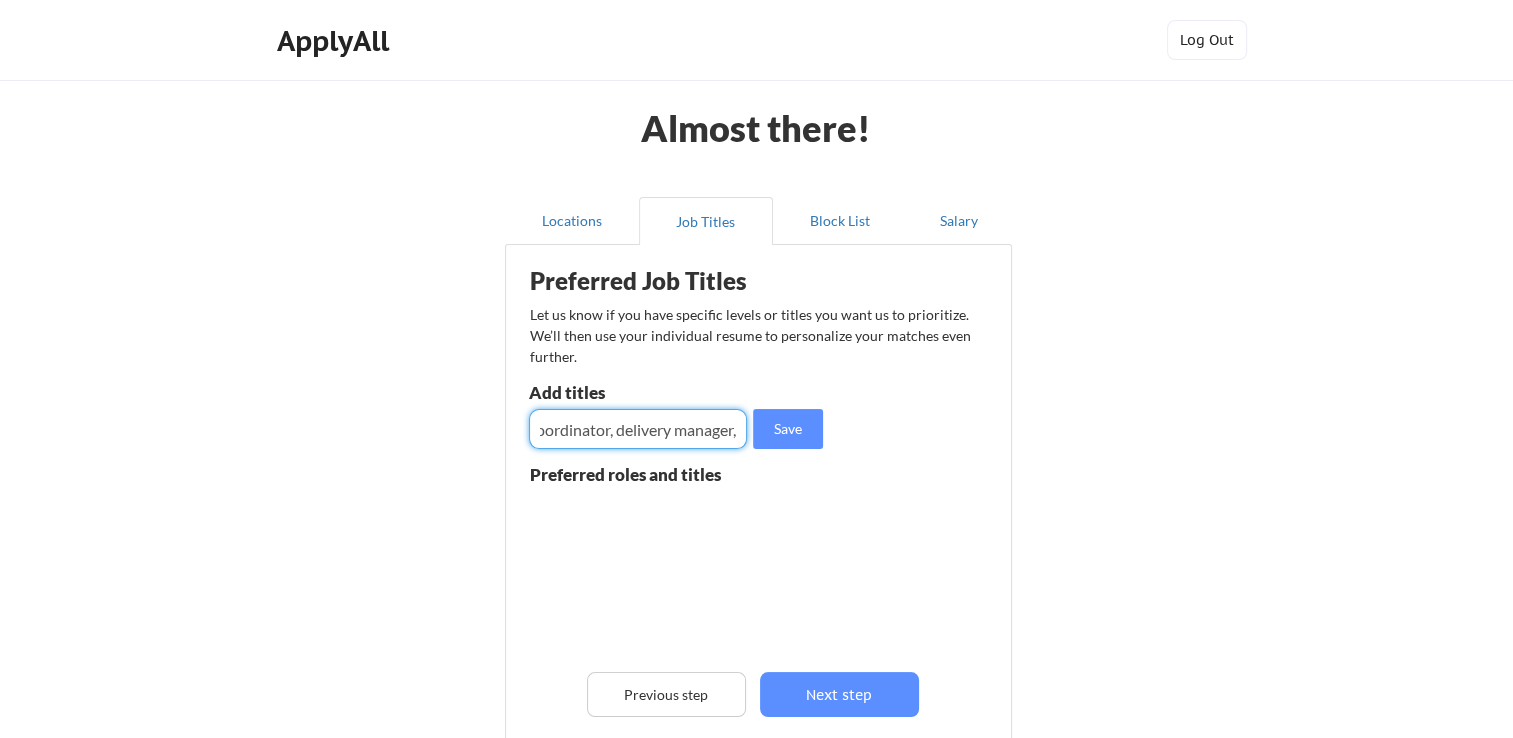 scroll, scrollTop: 0, scrollLeft: 348, axis: horizontal 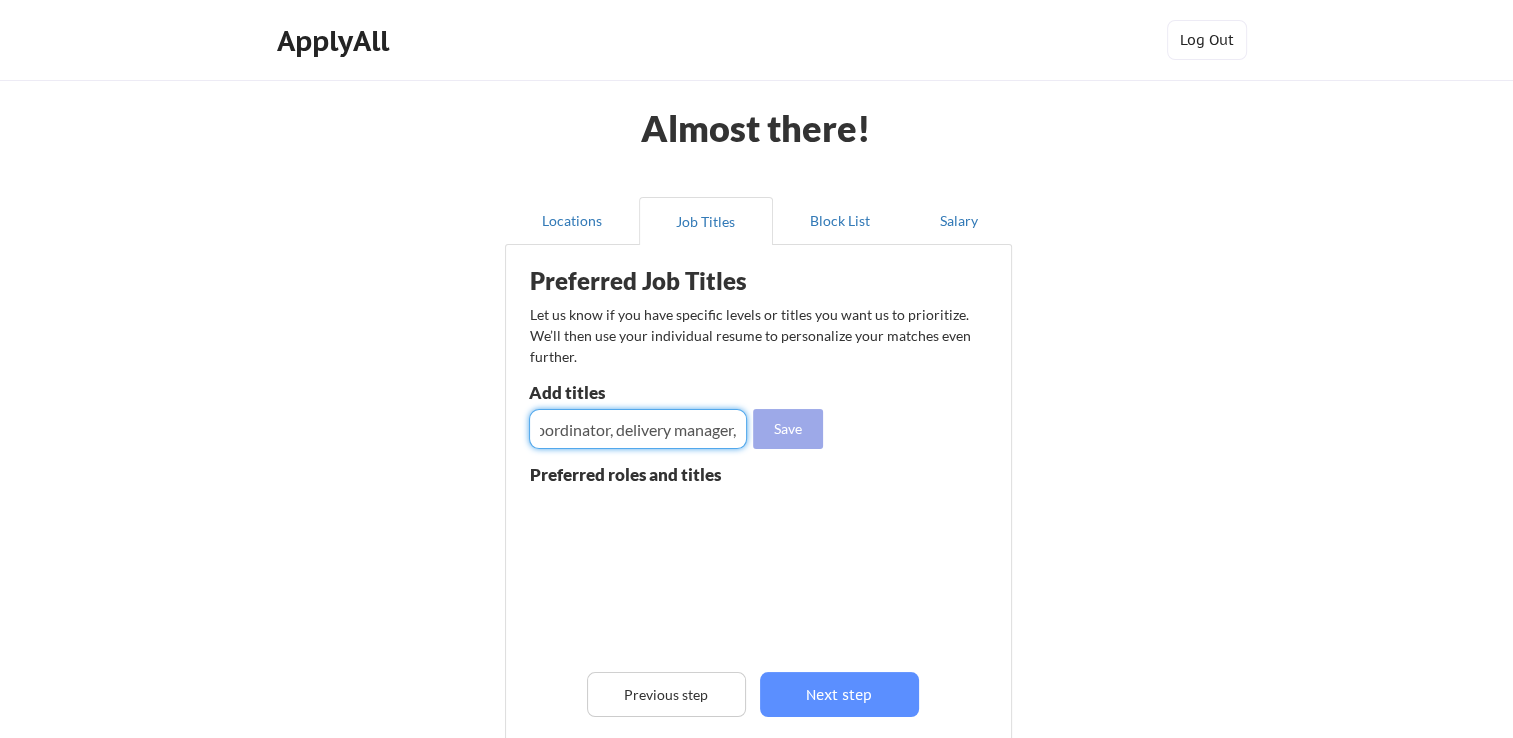 type on "project coordinator, scrum master, agile project coordinator, delivery manager," 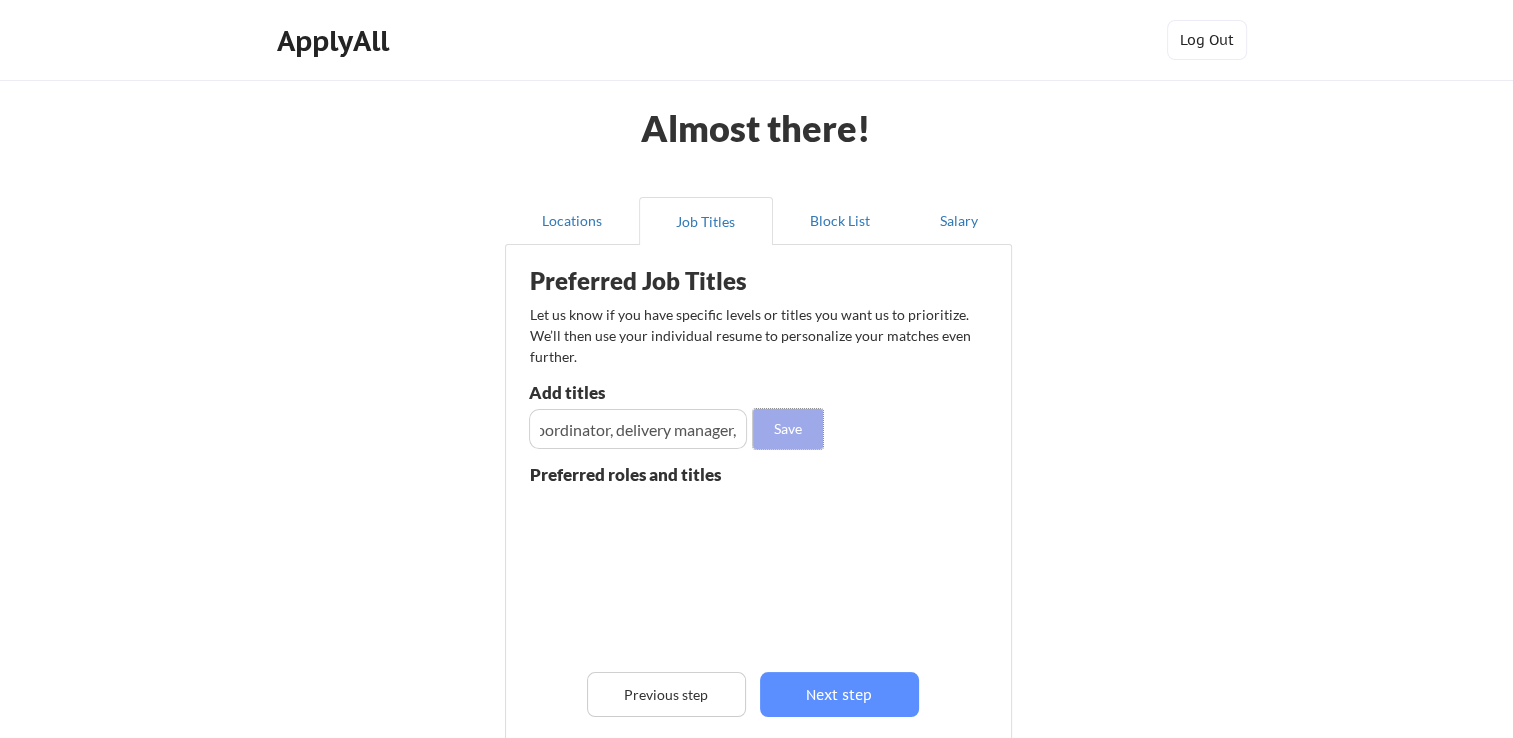 scroll, scrollTop: 0, scrollLeft: 0, axis: both 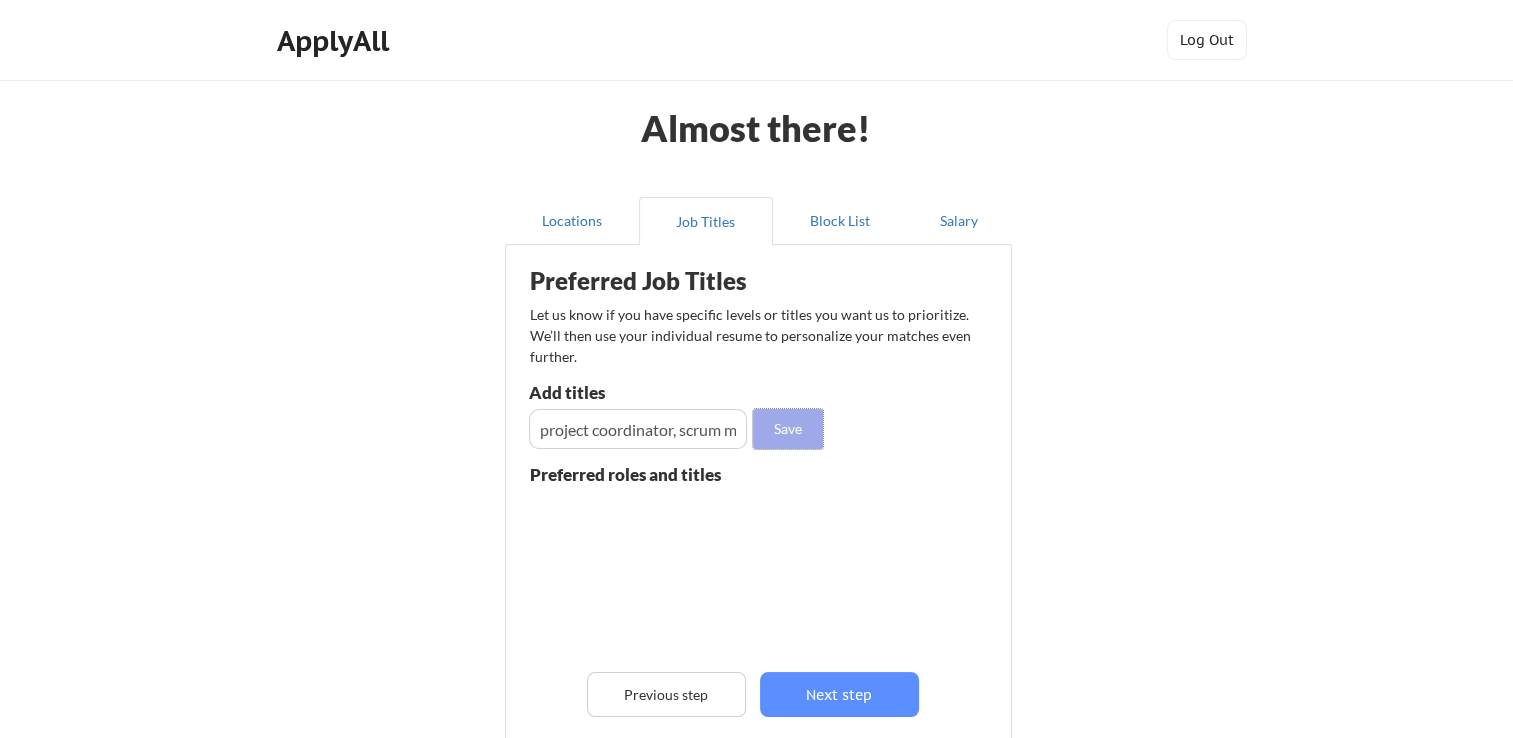 click on "Save" at bounding box center [788, 429] 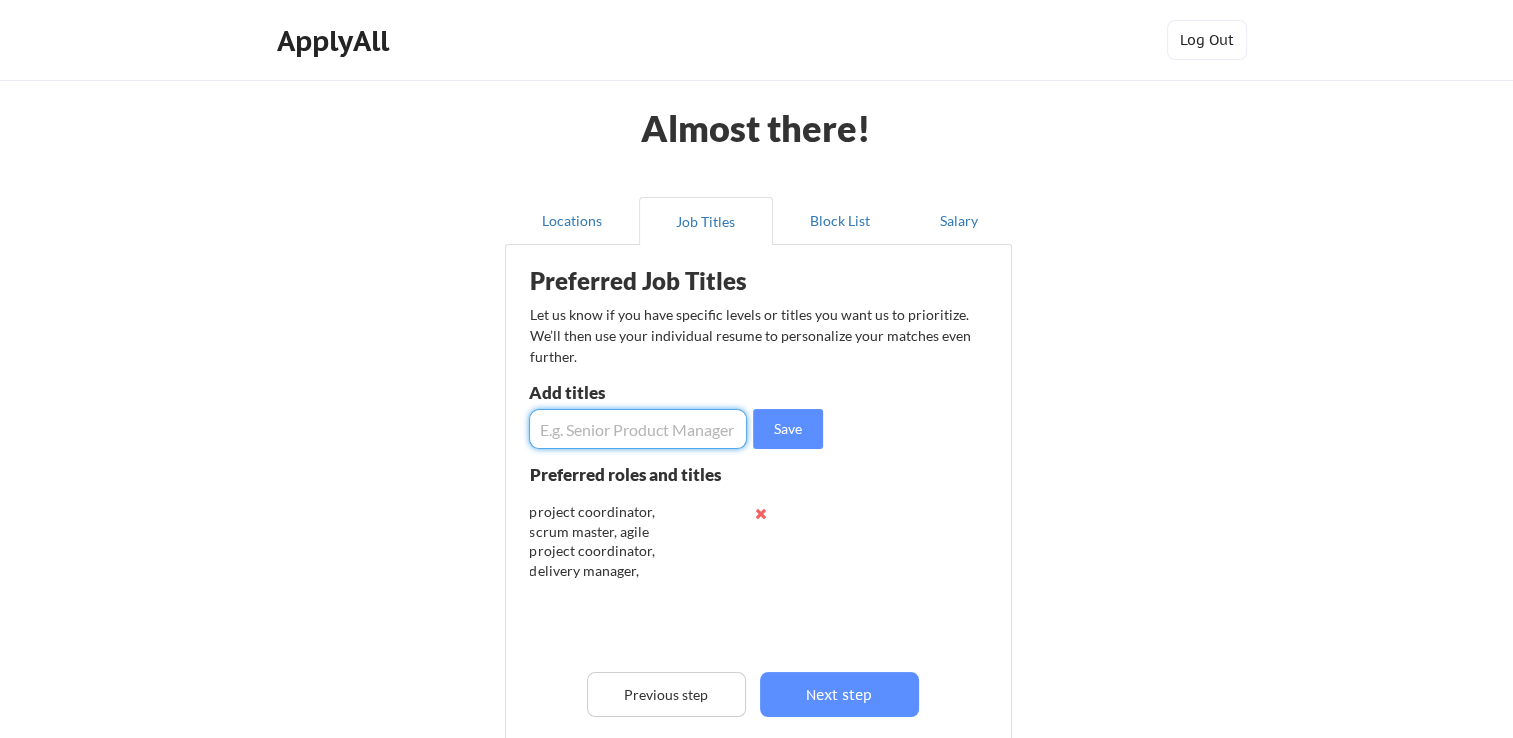 click at bounding box center [638, 429] 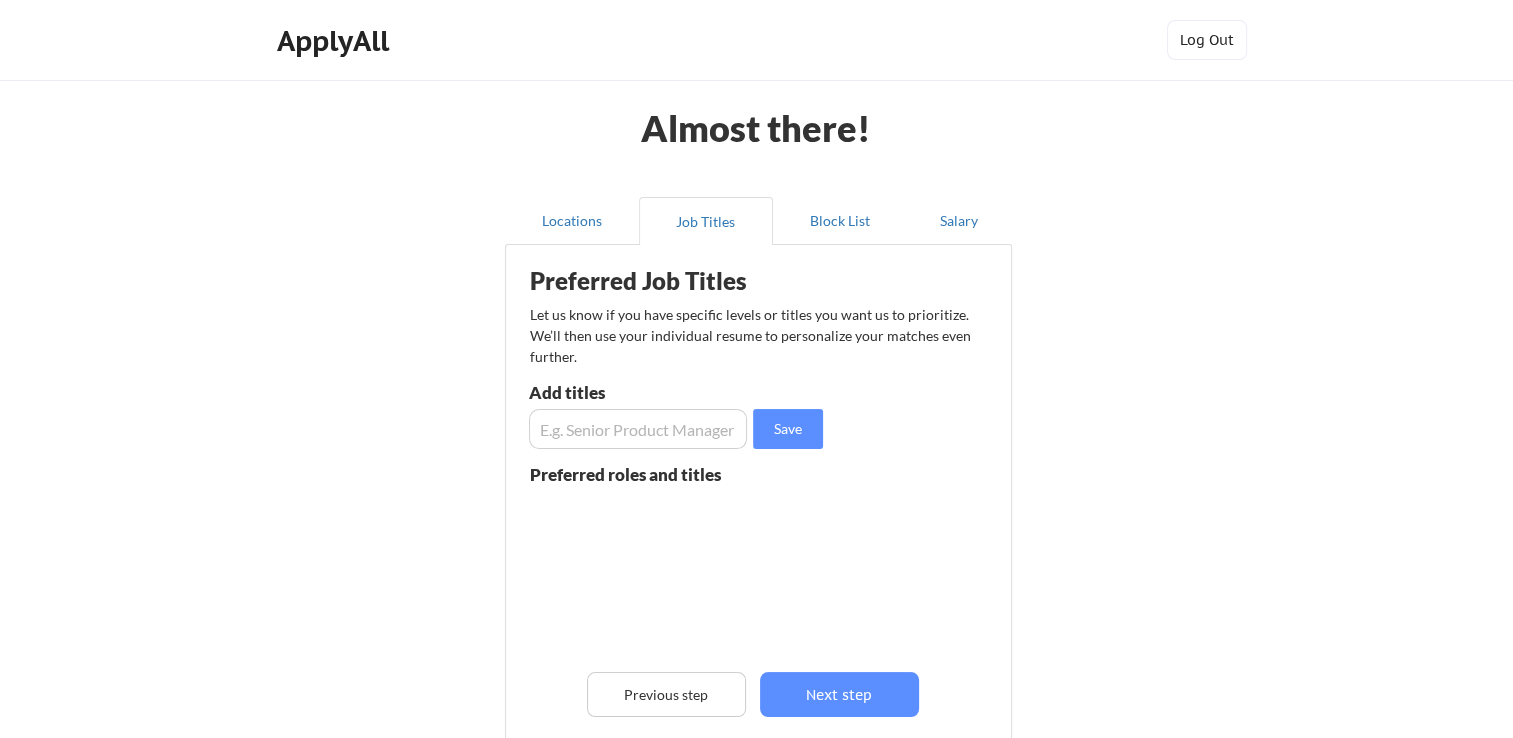 click at bounding box center (638, 429) 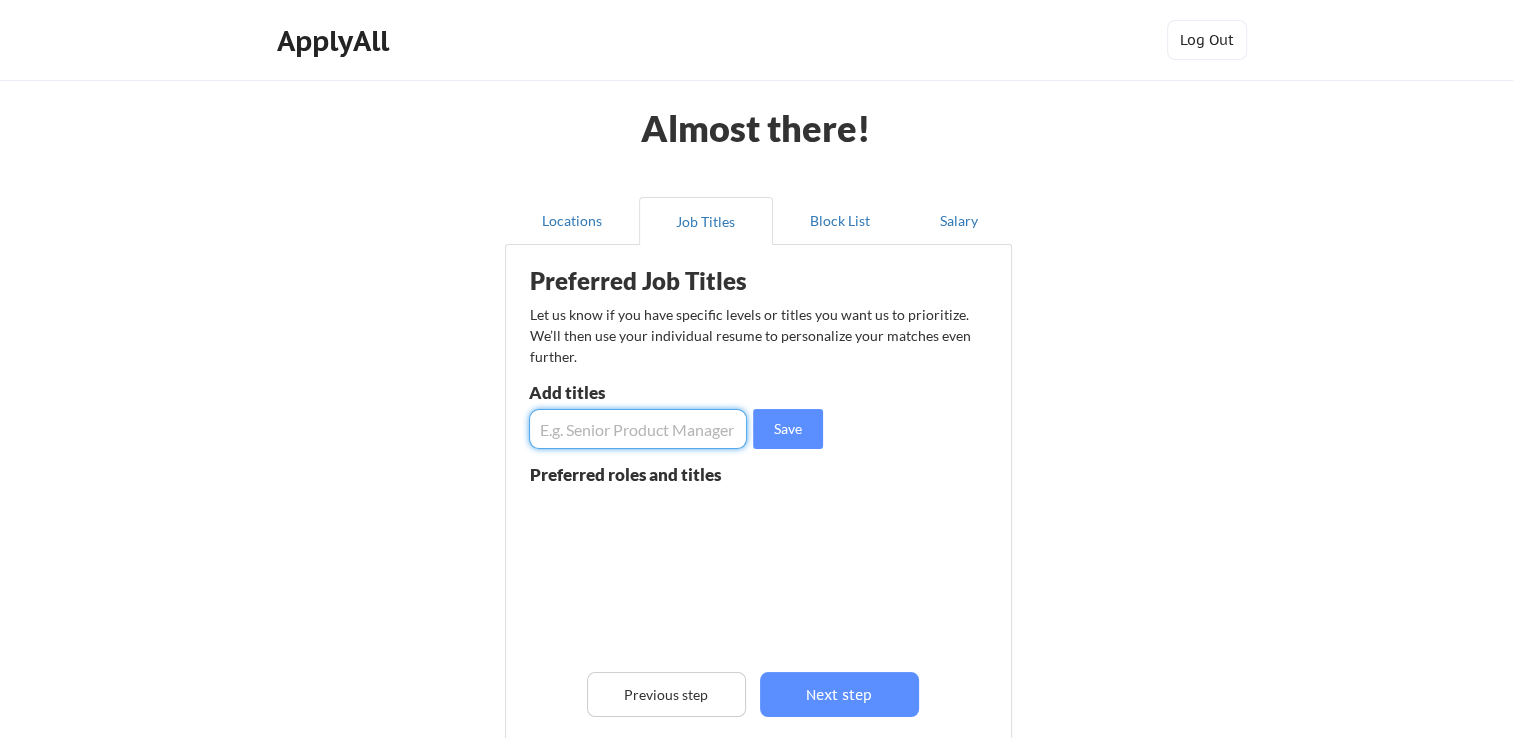 paste on "Project Manager (IT / Digital Transformation) Scrum Master Agile Project Manager Project Coordinator (IT / Digital / Professional Services) Program Assistant Operations Coordinator Client Delivery Coordinator Service Delivery Analyst Digital Adoption Specialist Program Coordinator (Education / Nonprofit / Government) Operations specialist" 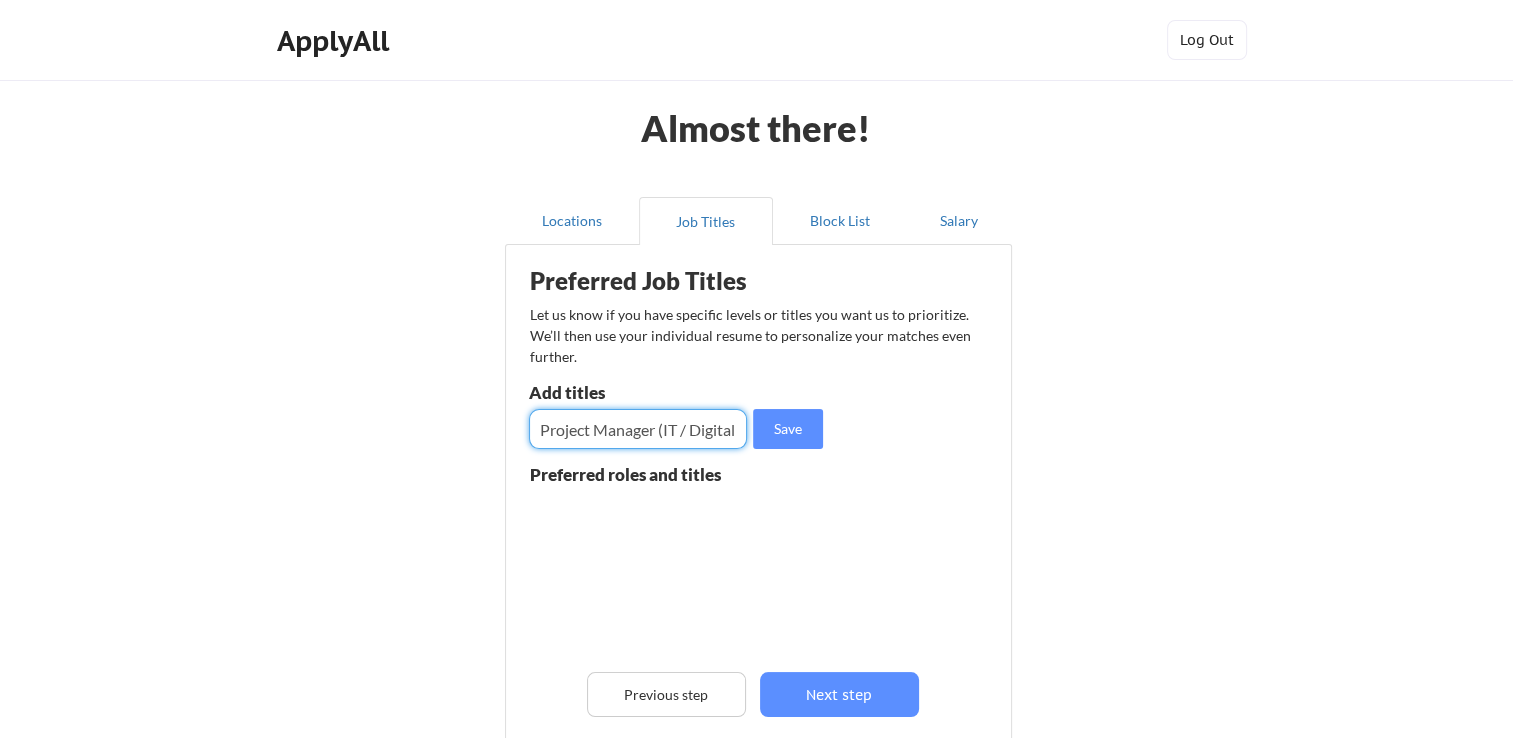 scroll, scrollTop: 0, scrollLeft: 2198, axis: horizontal 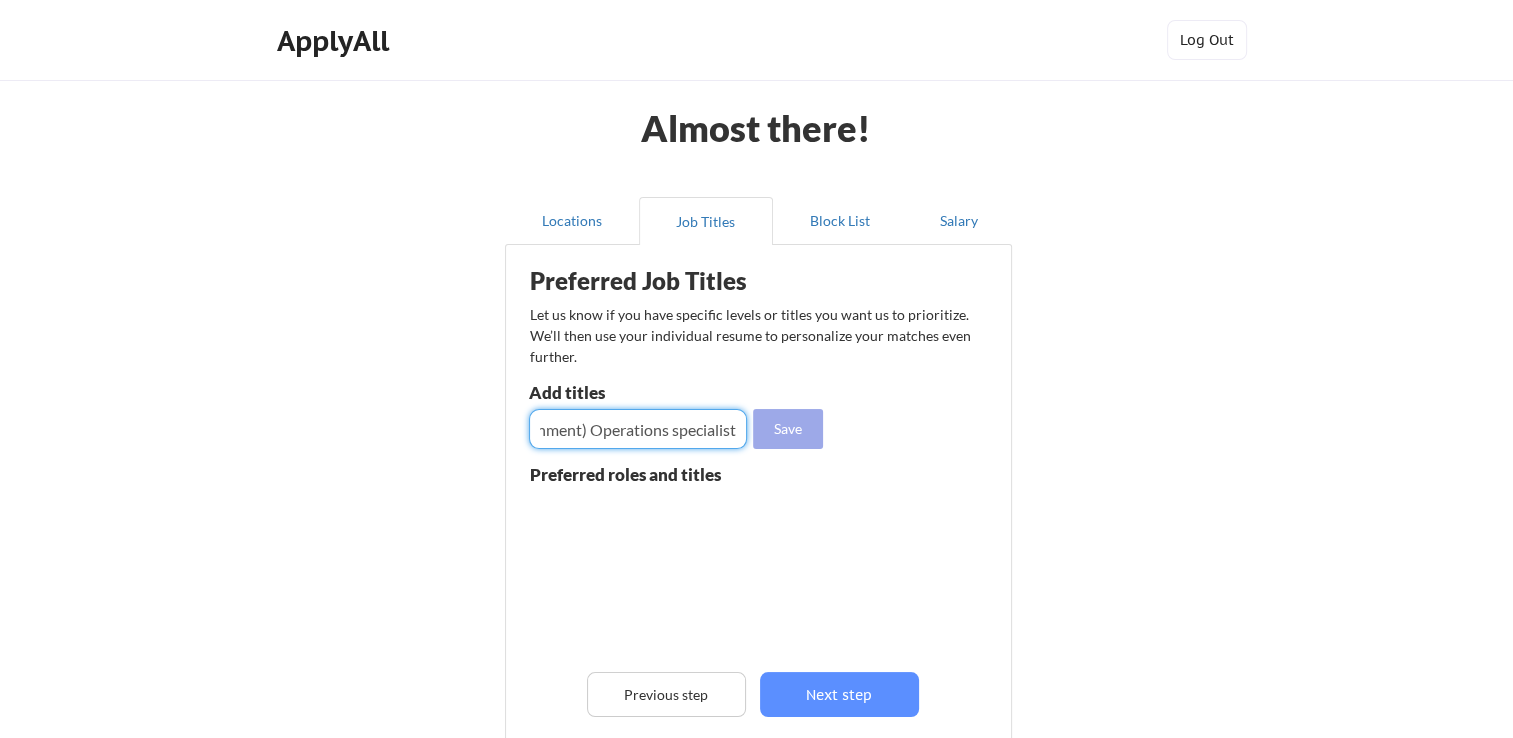 type on "Project Manager (IT / Digital Transformation) Scrum Master Agile Project Manager Project Coordinator (IT / Digital / Professional Services) Program Assistant Operations Coordinator Client Delivery Coordinator Service Delivery Analyst Digital Adoption Specialist Program Coordinator (Education / Nonprofit / Government) Operations specialist" 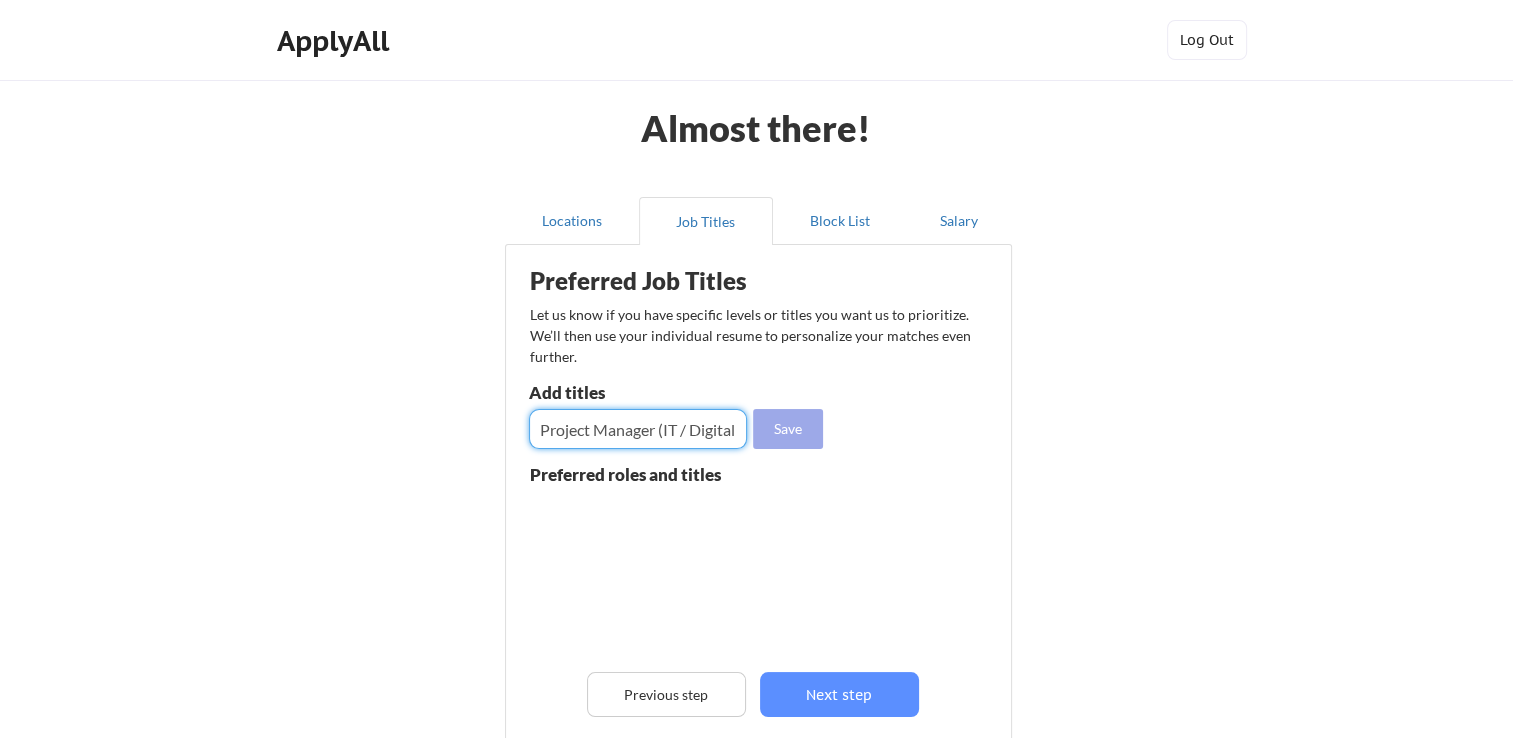 click on "Save" at bounding box center (788, 429) 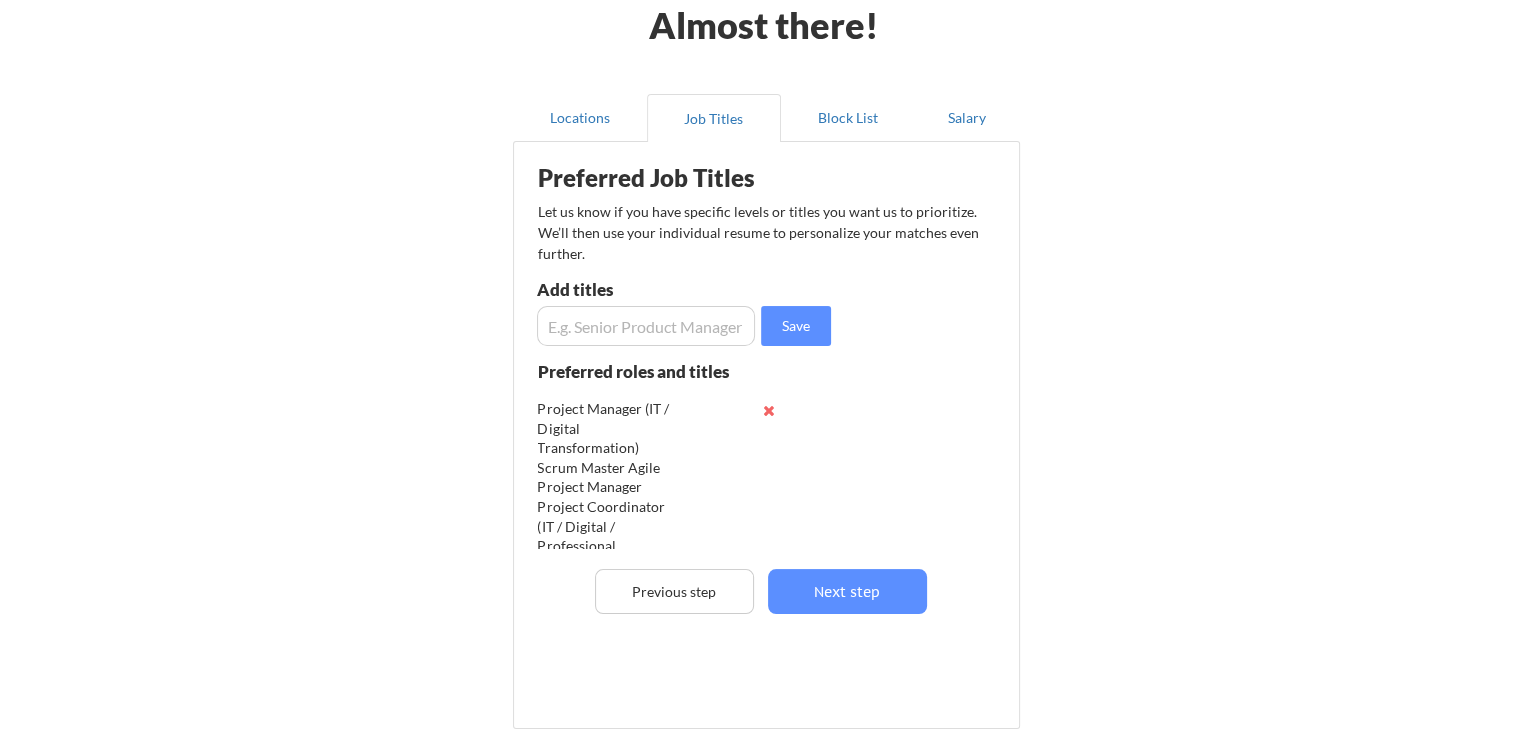 scroll, scrollTop: 200, scrollLeft: 0, axis: vertical 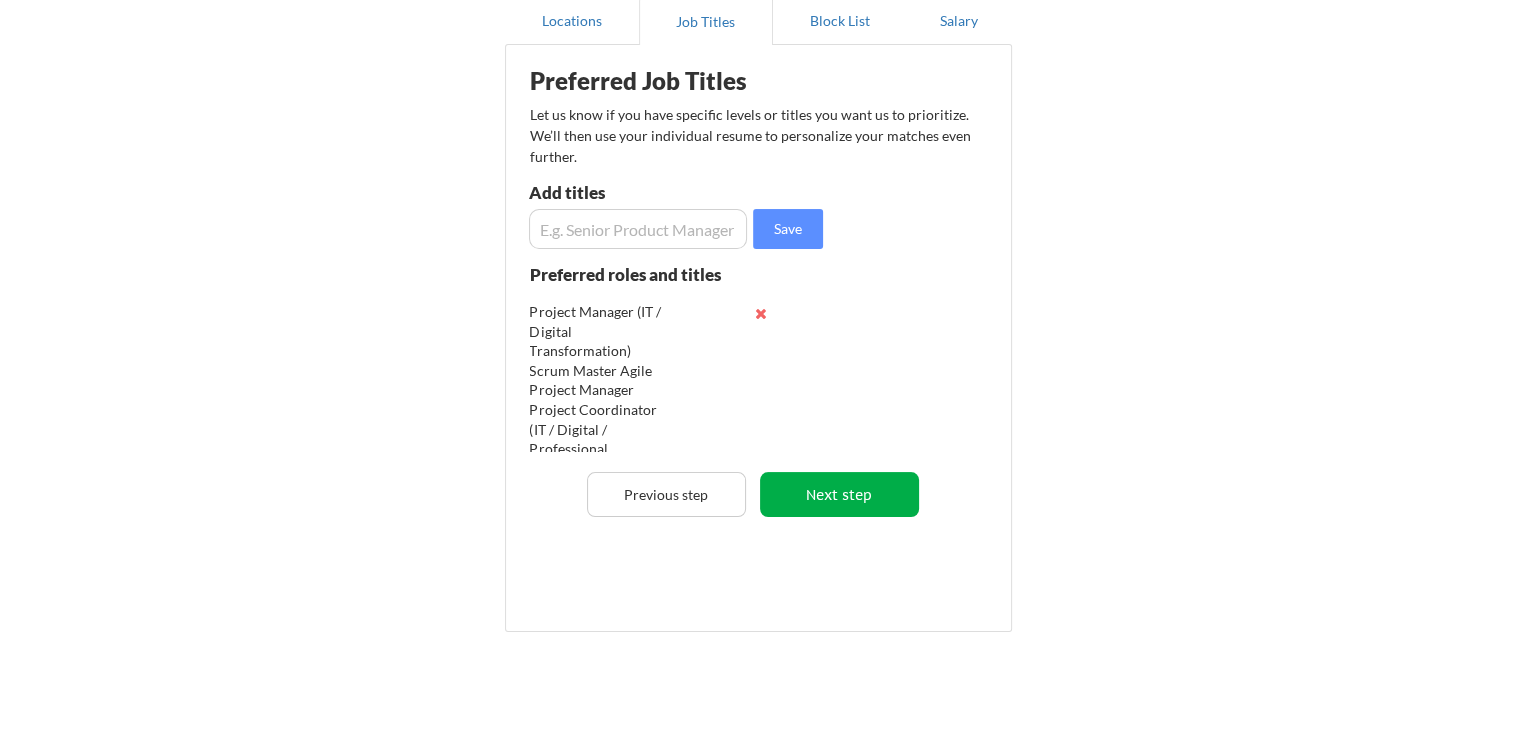click on "Next step" at bounding box center [839, 494] 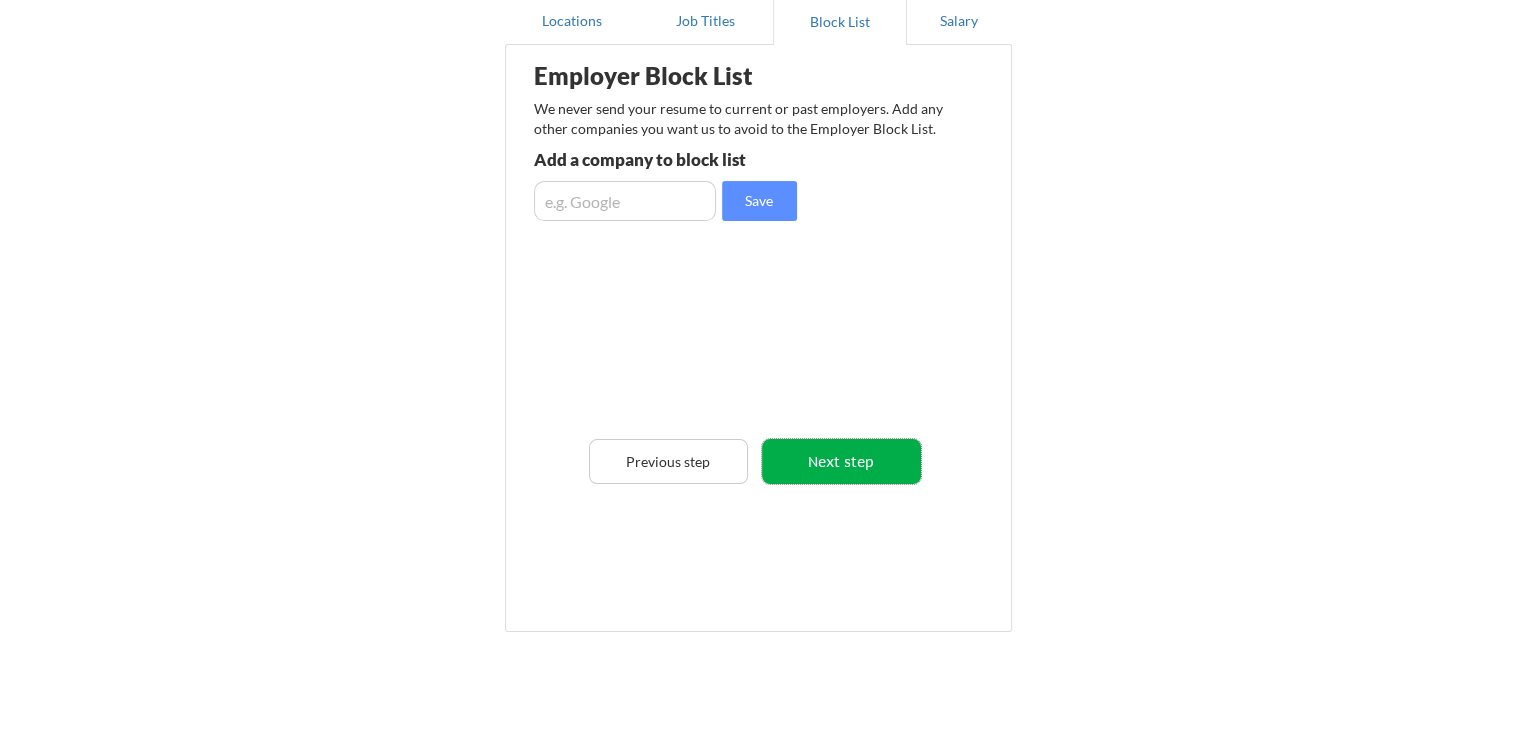 click on "Next step" at bounding box center (841, 461) 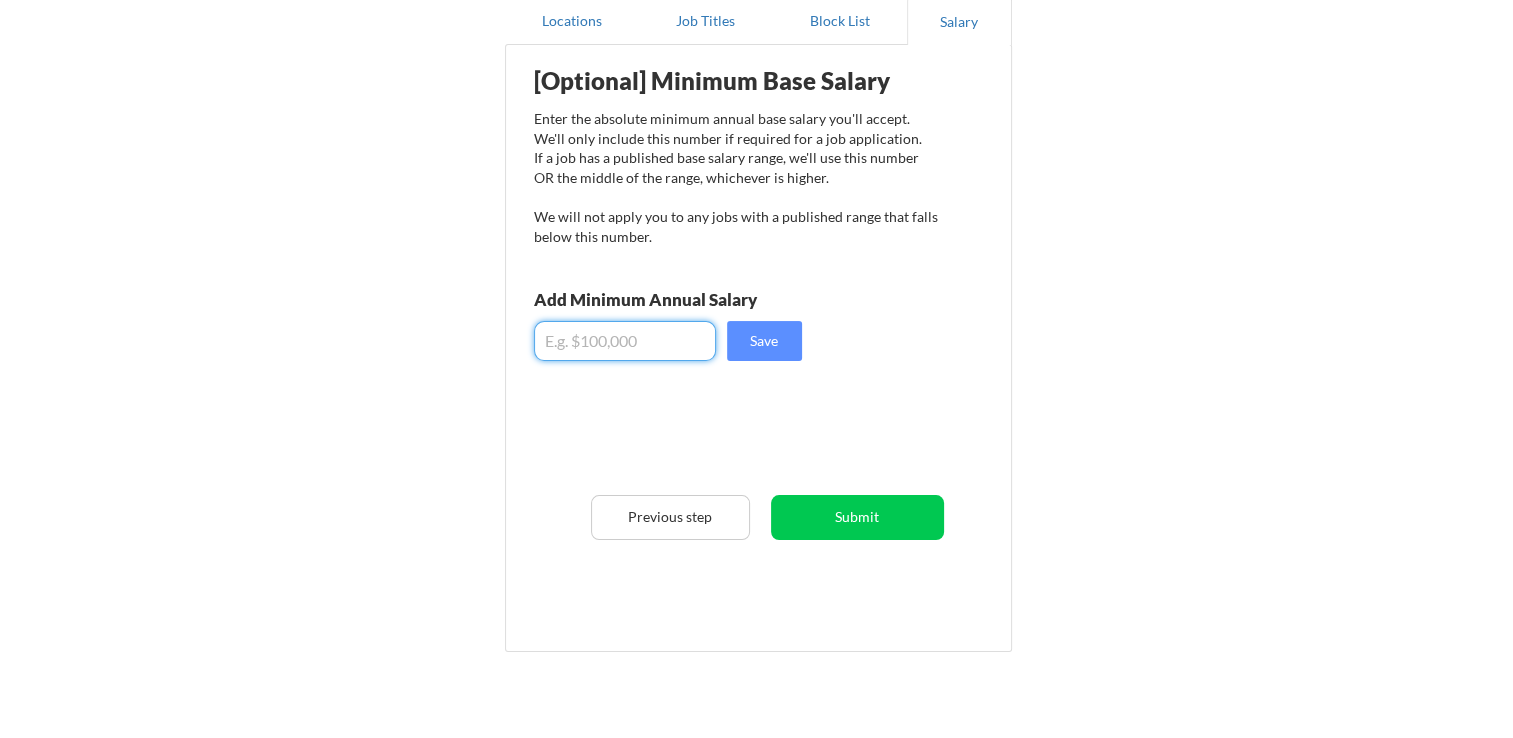 click at bounding box center (625, 341) 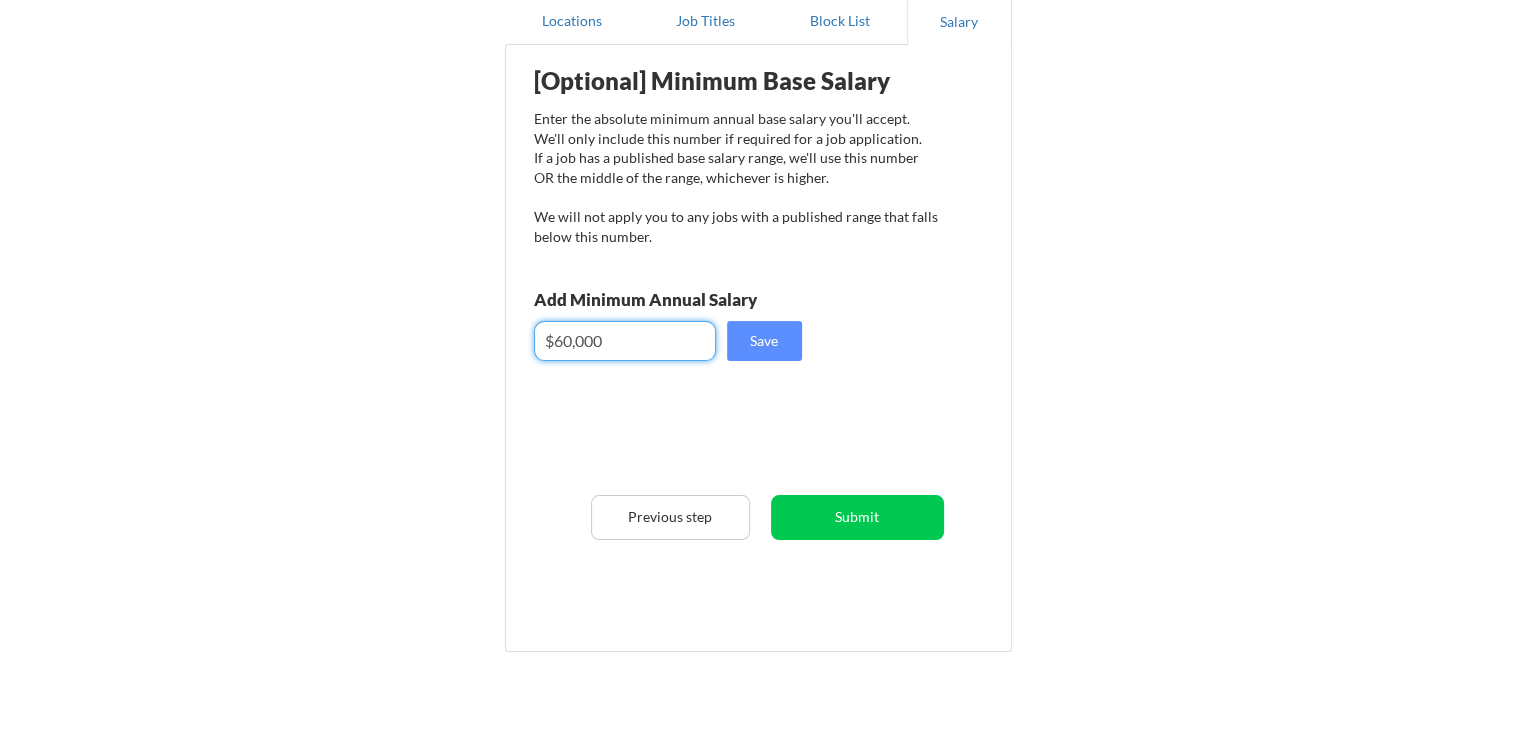 click at bounding box center [625, 341] 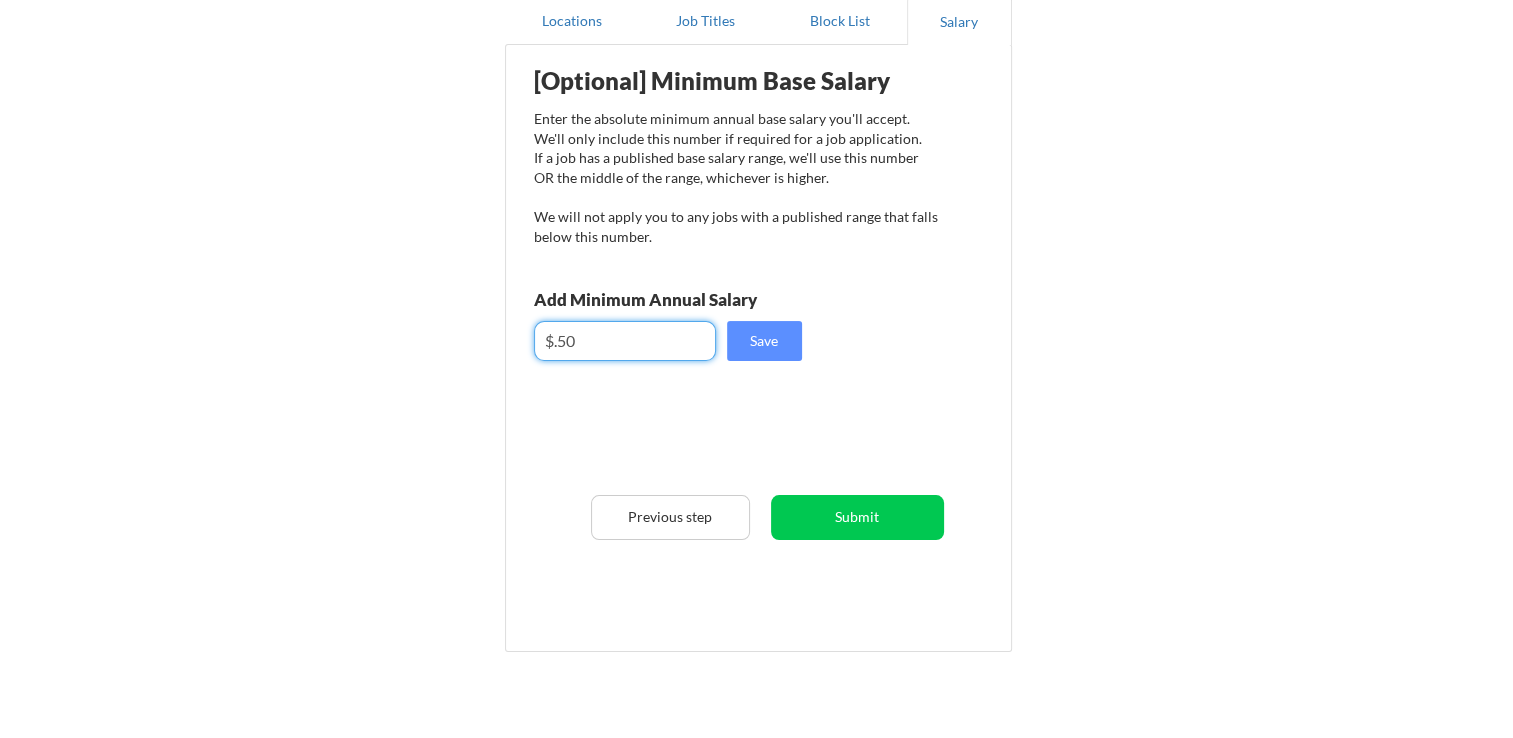 drag, startPoint x: 648, startPoint y: 344, endPoint x: 543, endPoint y: 335, distance: 105.38501 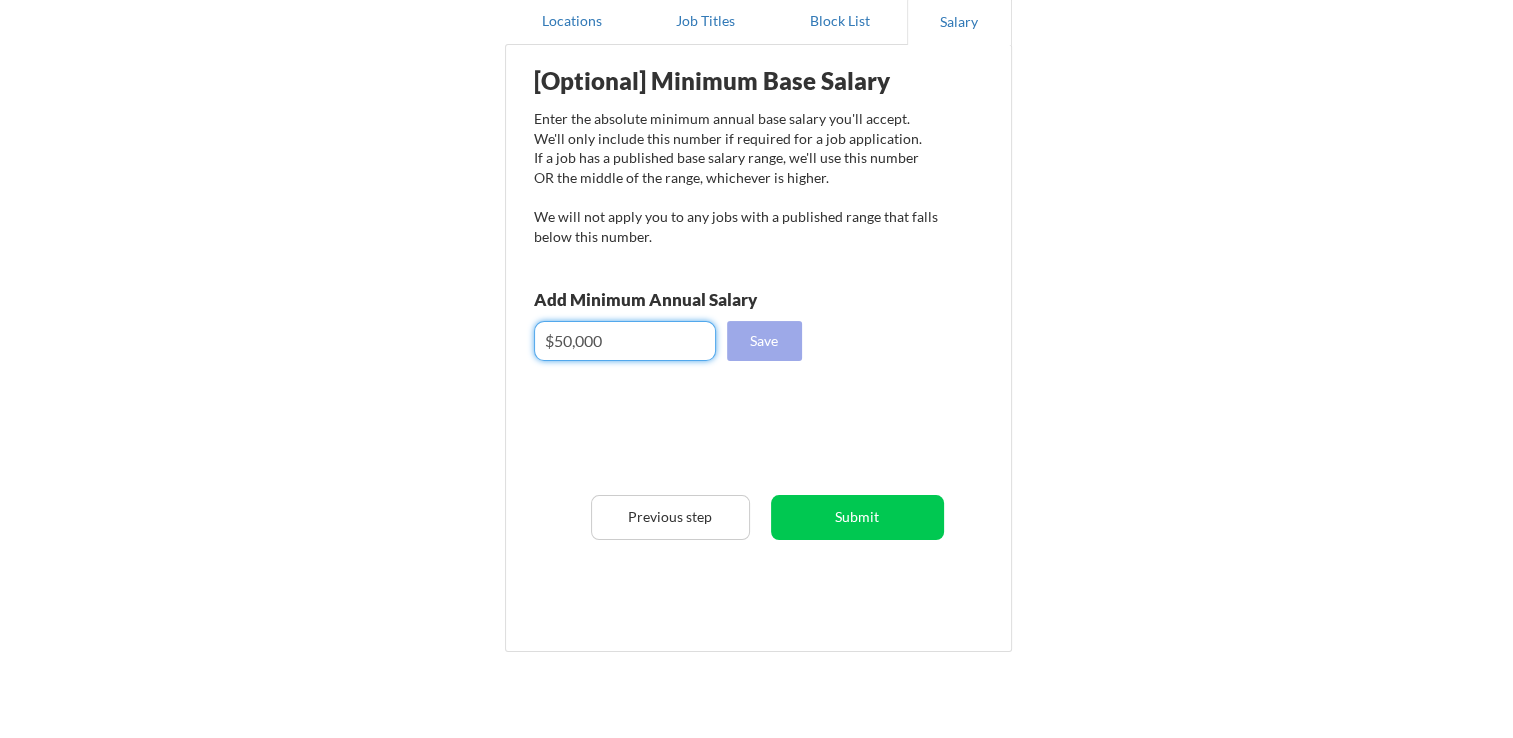 type on "$50,000" 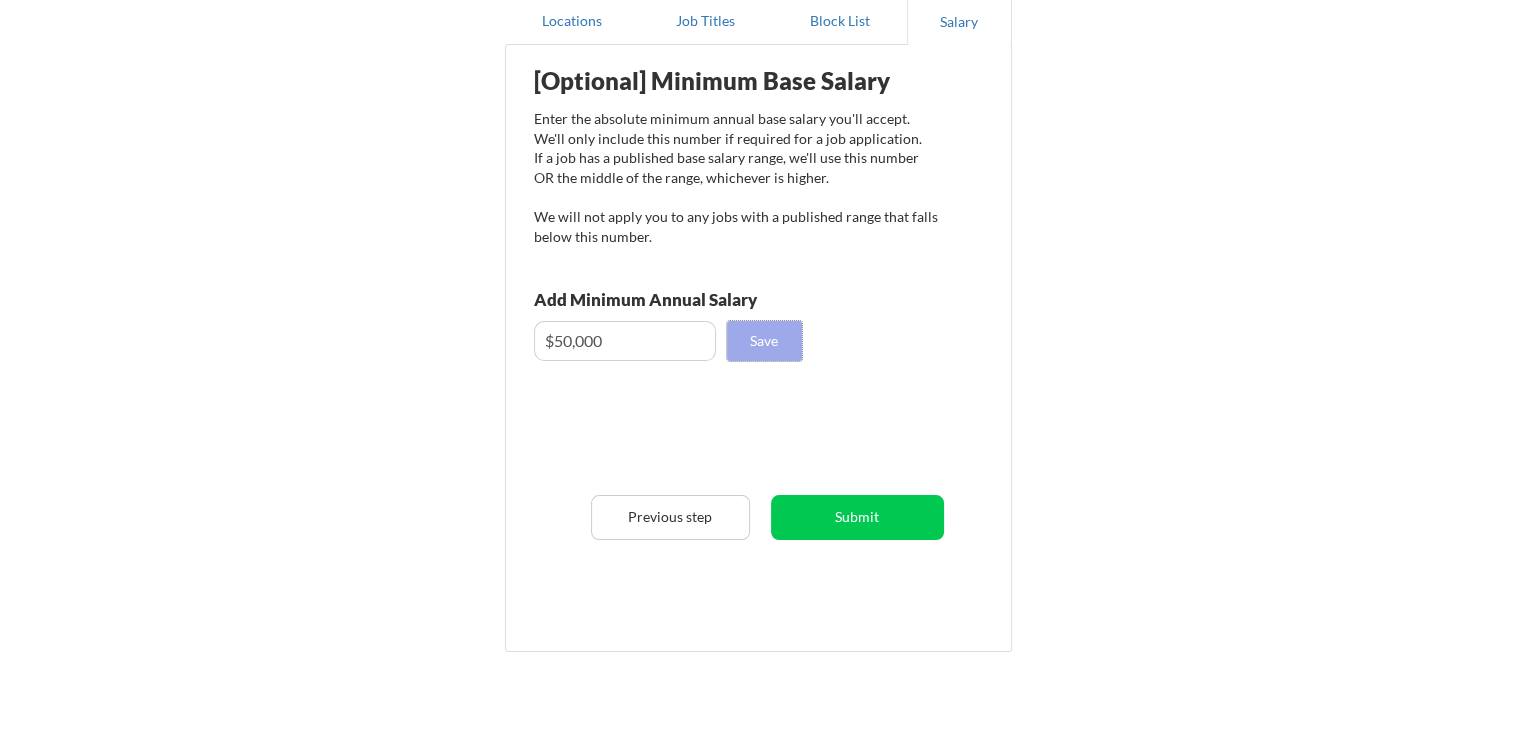 click on "Save" at bounding box center (764, 341) 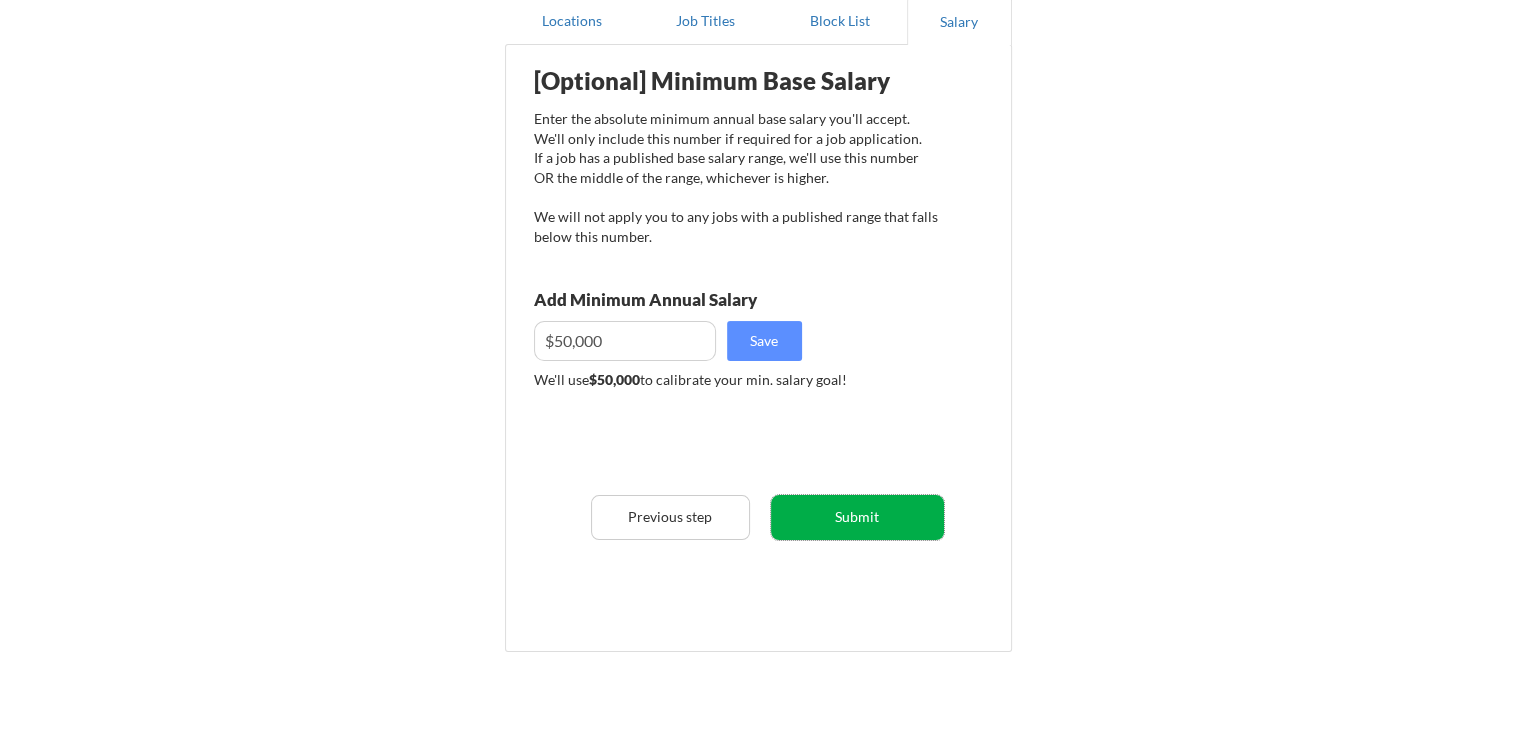 click on "Submit" at bounding box center [857, 517] 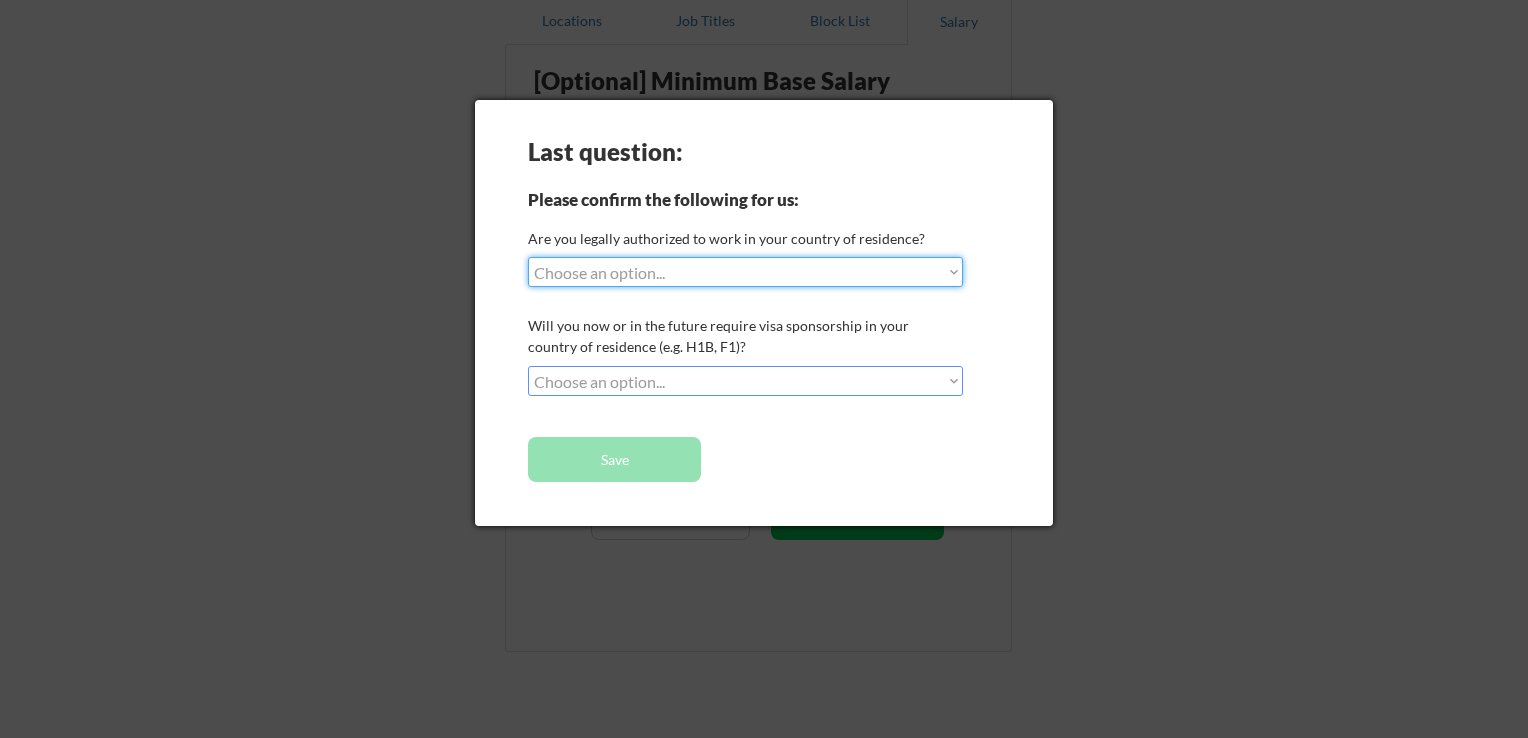 click on "Choose an option... Yes, I am a US Citizen Yes, I am a Canadian Citizen Yes, I am a US Green Card Holder Yes, I am an Other Permanent Resident Yes, I am here on a visa (H1B, OPT, etc.) No, I am not (yet) authorized" at bounding box center (745, 272) 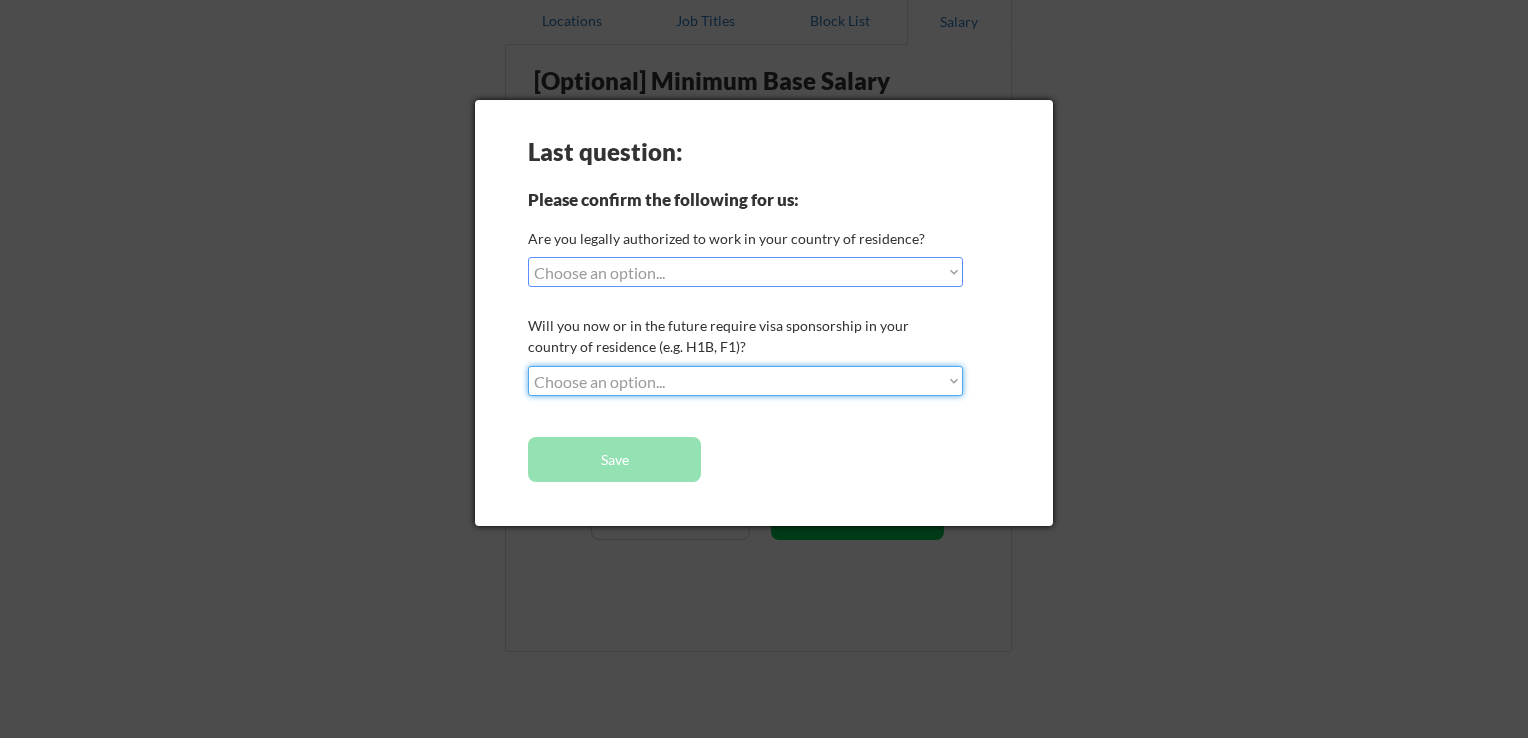 select on ""no__i_will_not_need_sponsorship"" 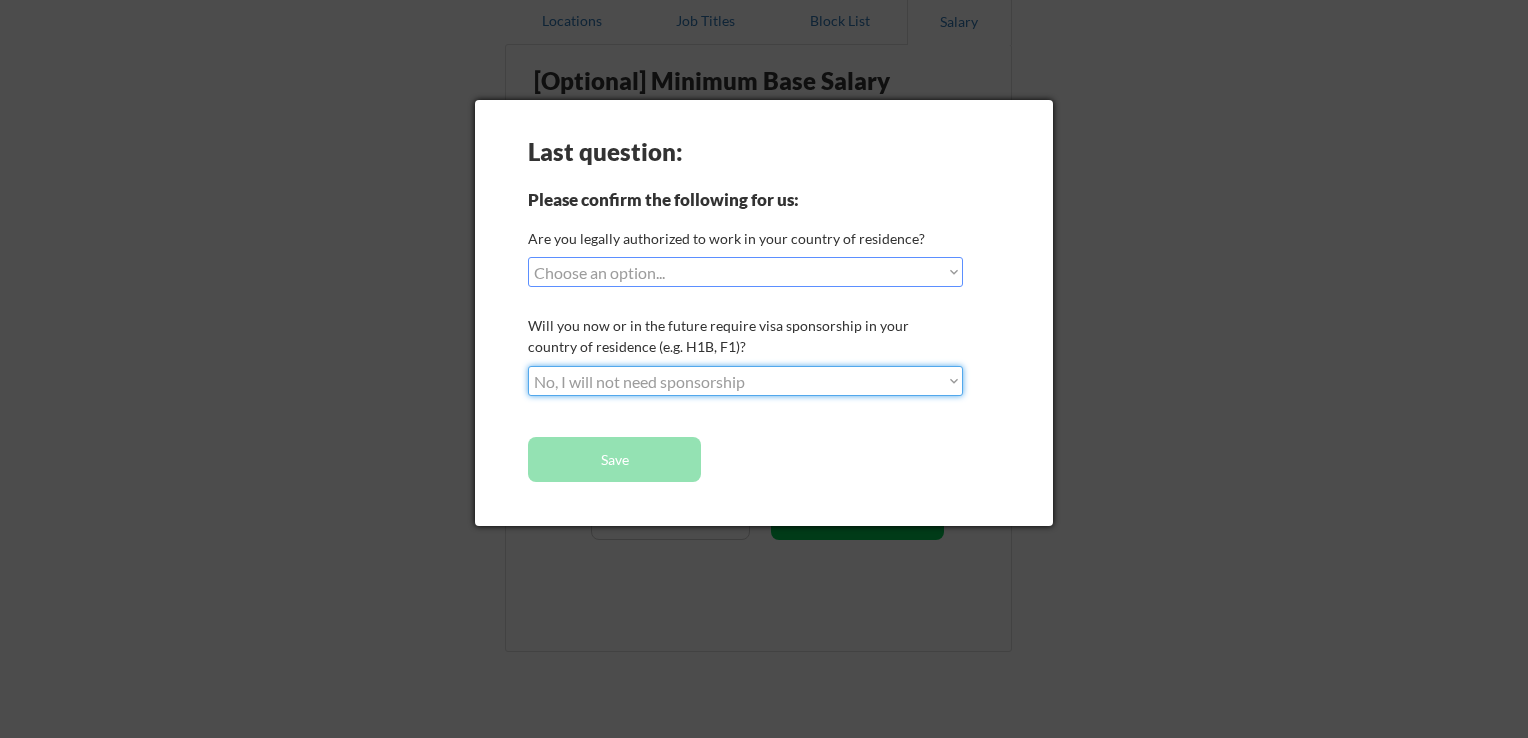 click on "Choose an option... No, I will not need sponsorship Yes, I will need sponsorship" at bounding box center [745, 381] 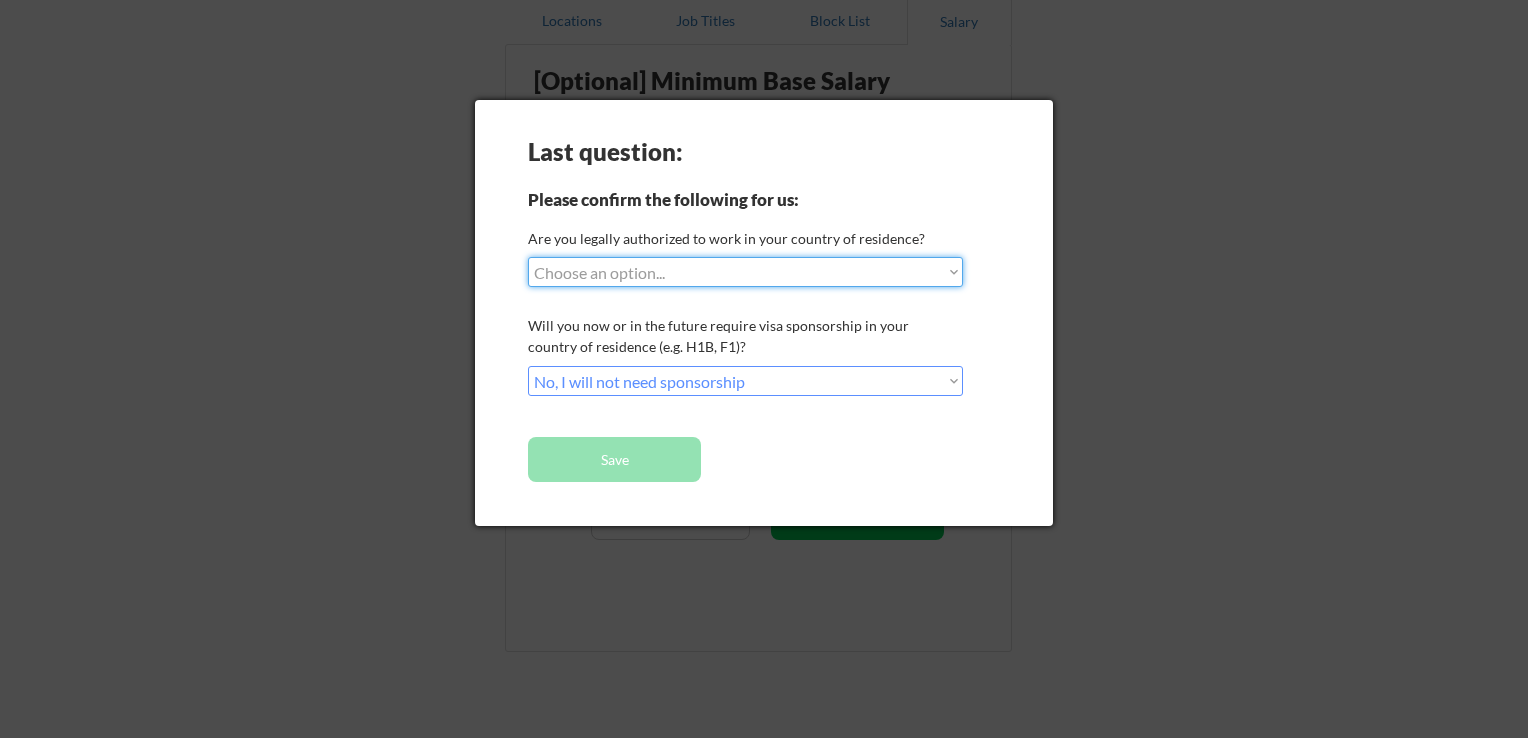click on "Choose an option... Yes, I am a US Citizen Yes, I am a Canadian Citizen Yes, I am a US Green Card Holder Yes, I am an Other Permanent Resident Yes, I am here on a visa (H1B, OPT, etc.) No, I am not (yet) authorized" at bounding box center (745, 272) 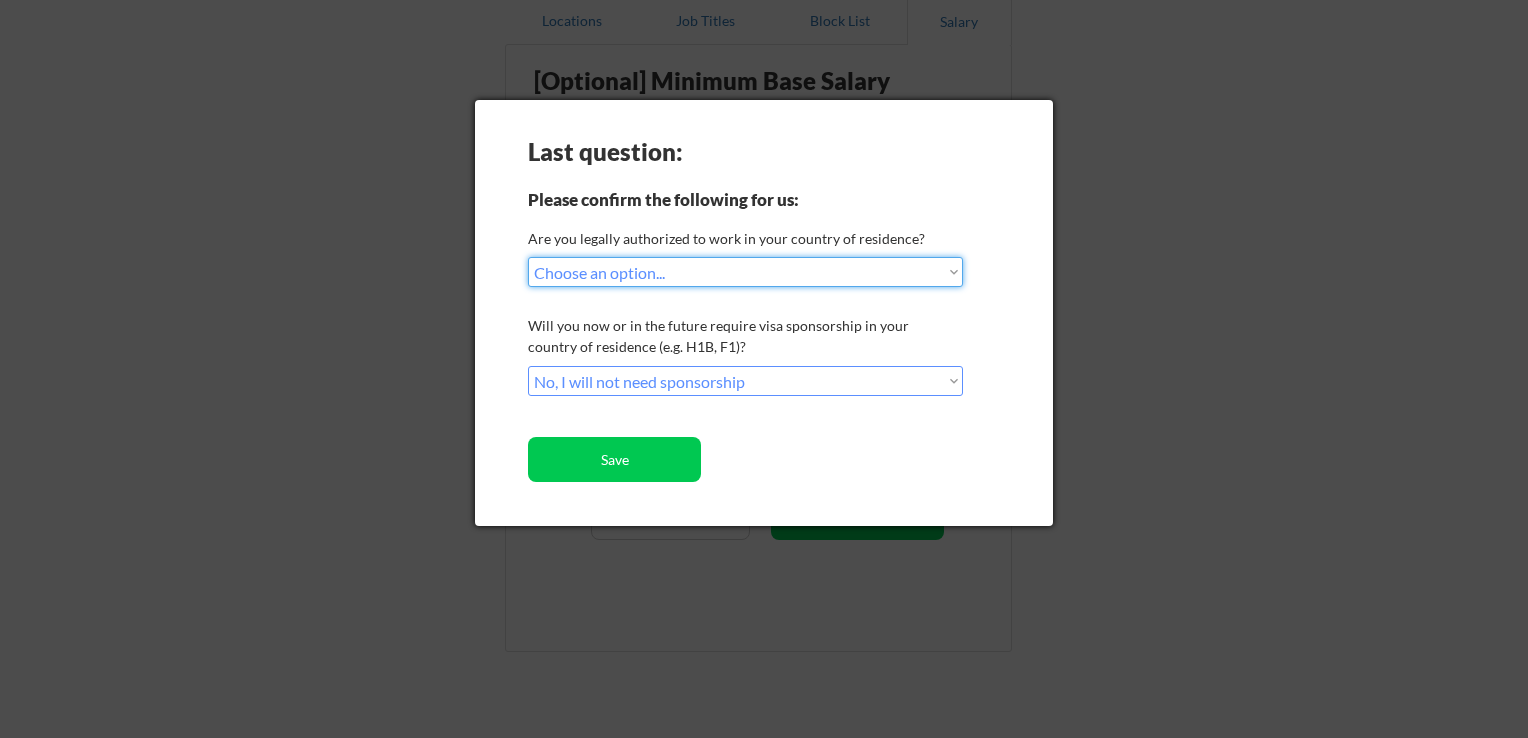 click on "Choose an option... Yes, I am a US Citizen Yes, I am a Canadian Citizen Yes, I am a US Green Card Holder Yes, I am an Other Permanent Resident Yes, I am here on a visa (H1B, OPT, etc.) No, I am not (yet) authorized" at bounding box center (745, 272) 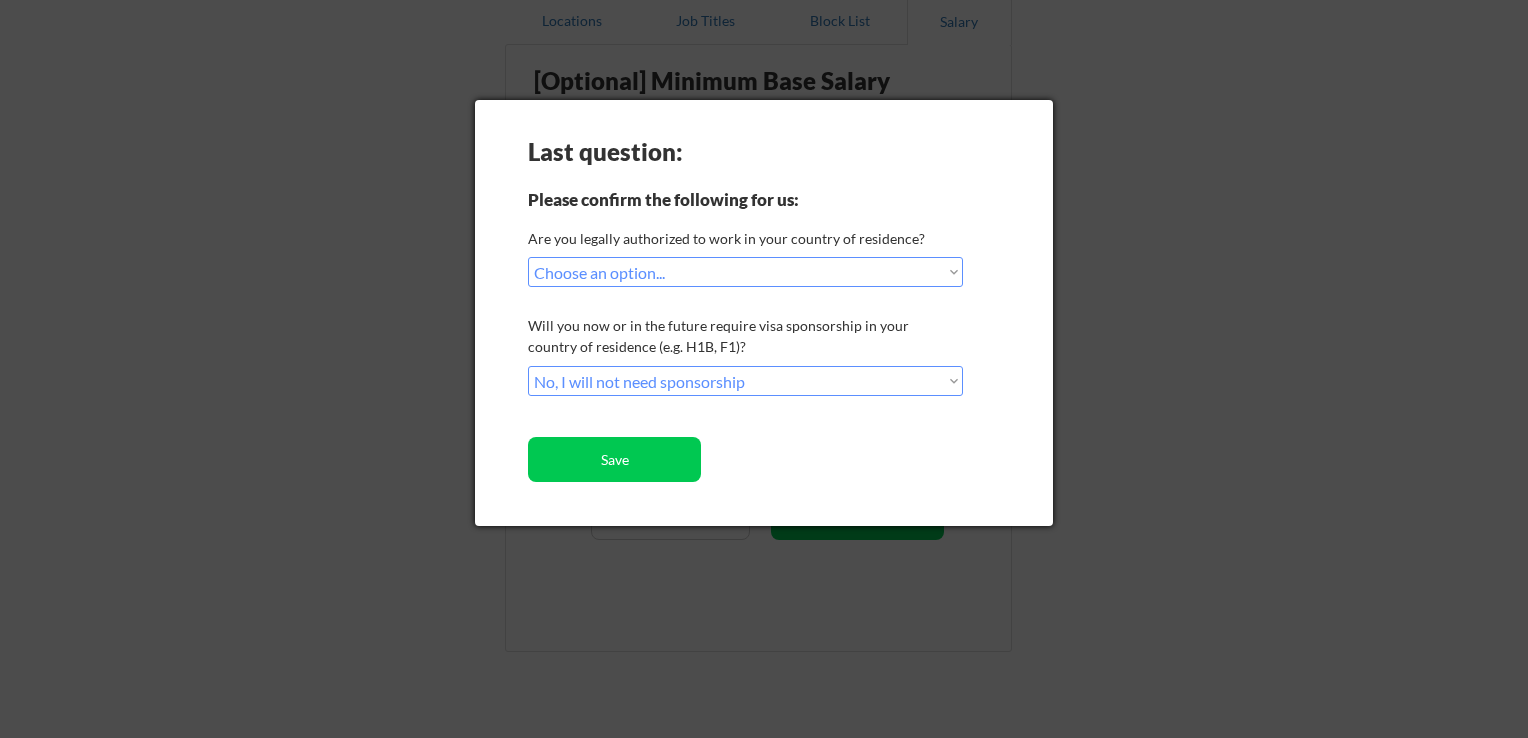 click on "Last question: Please confirm the following for us: Are you legally authorized to work in your country of residence? Choose an option... Yes, I am a US Citizen Yes, I am a Canadian Citizen Yes, I am a US Green Card Holder Yes, I am an Other Permanent Resident Yes, I am here on a visa (H1B, OPT, etc.) No, I am not (yet) authorized Will you now or in the future require visa sponsorship in your country of residence (e.g. H1B, F1)? Choose an option... No, I will not need sponsorship Yes, I will need sponsorship Save" at bounding box center [764, 313] 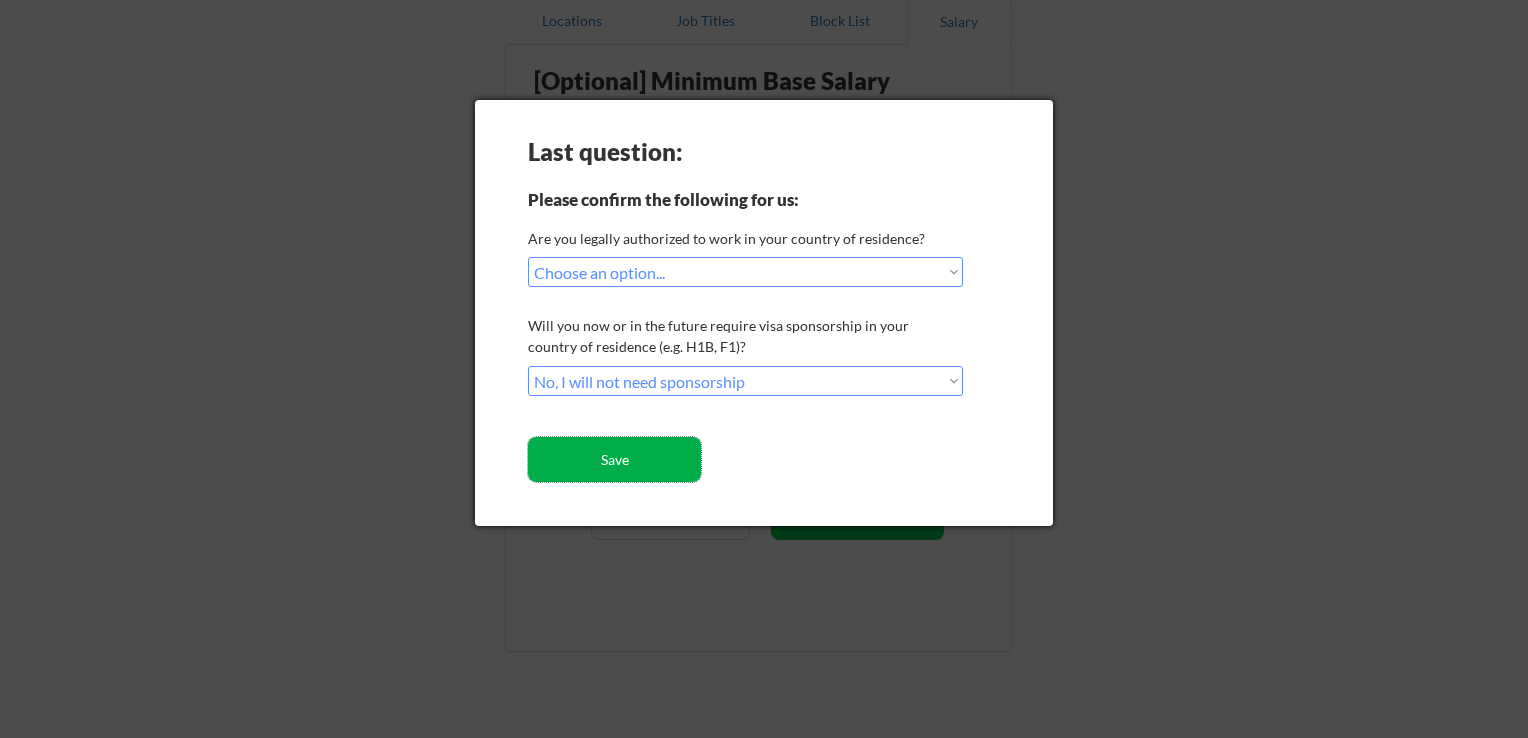 click on "Save" at bounding box center (614, 459) 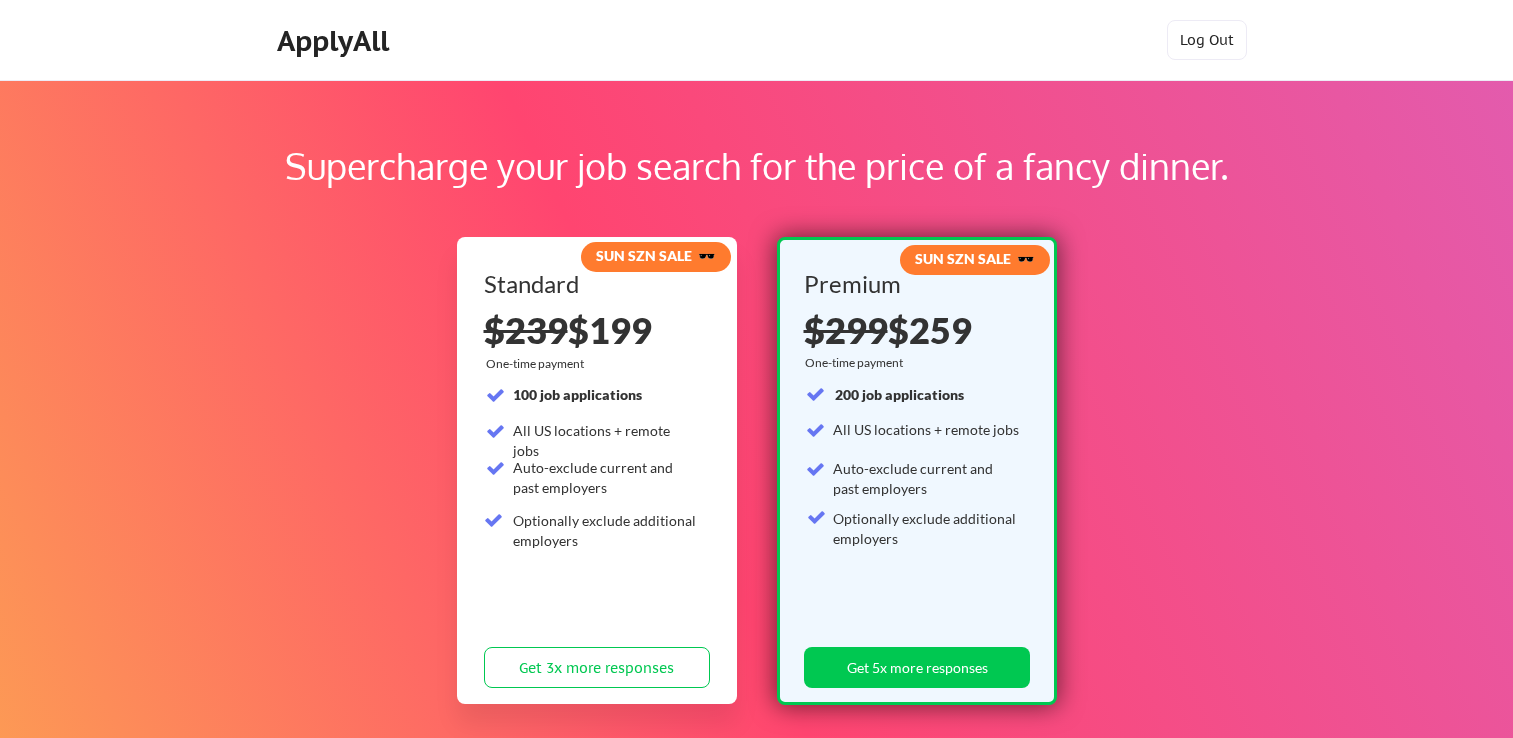 scroll, scrollTop: 0, scrollLeft: 0, axis: both 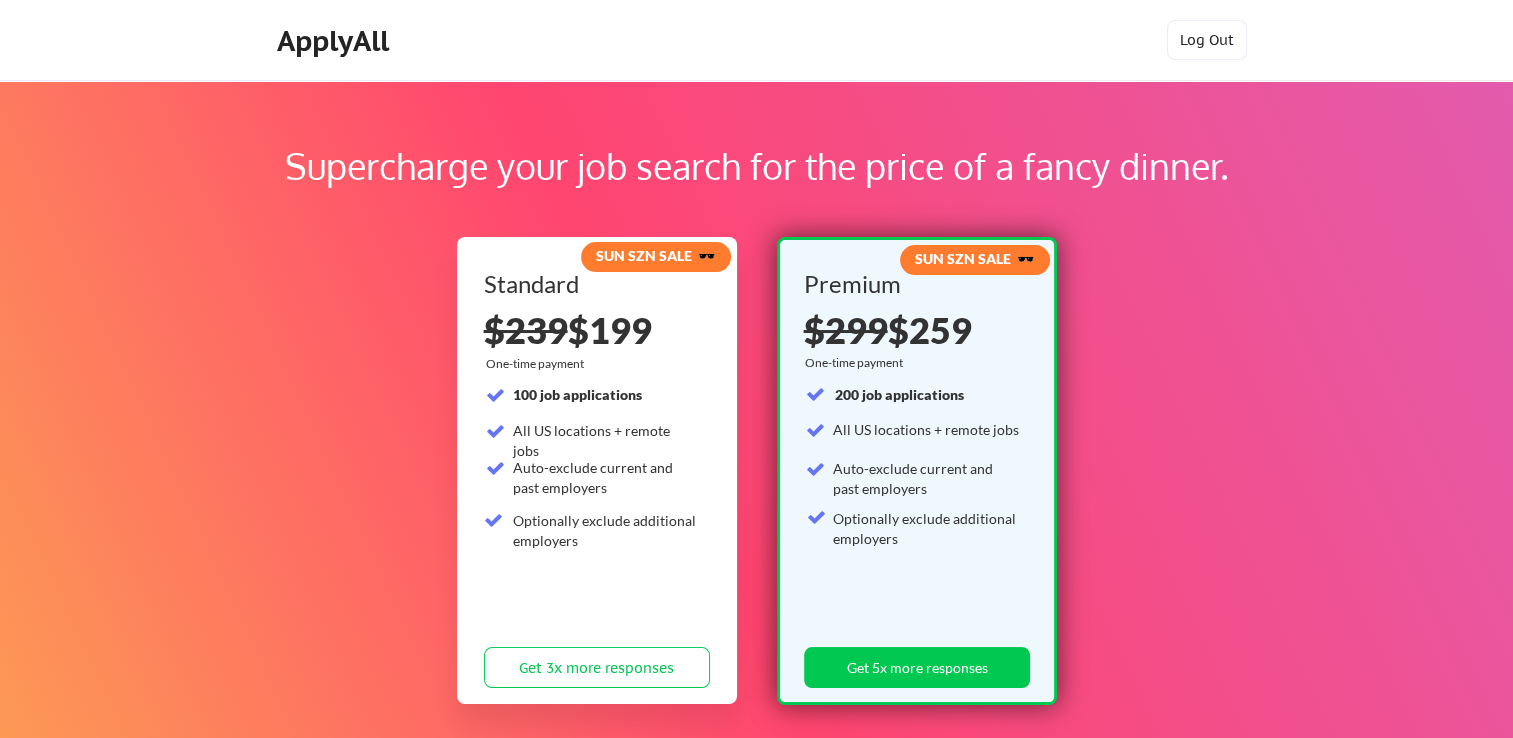 click at bounding box center (756, 738) 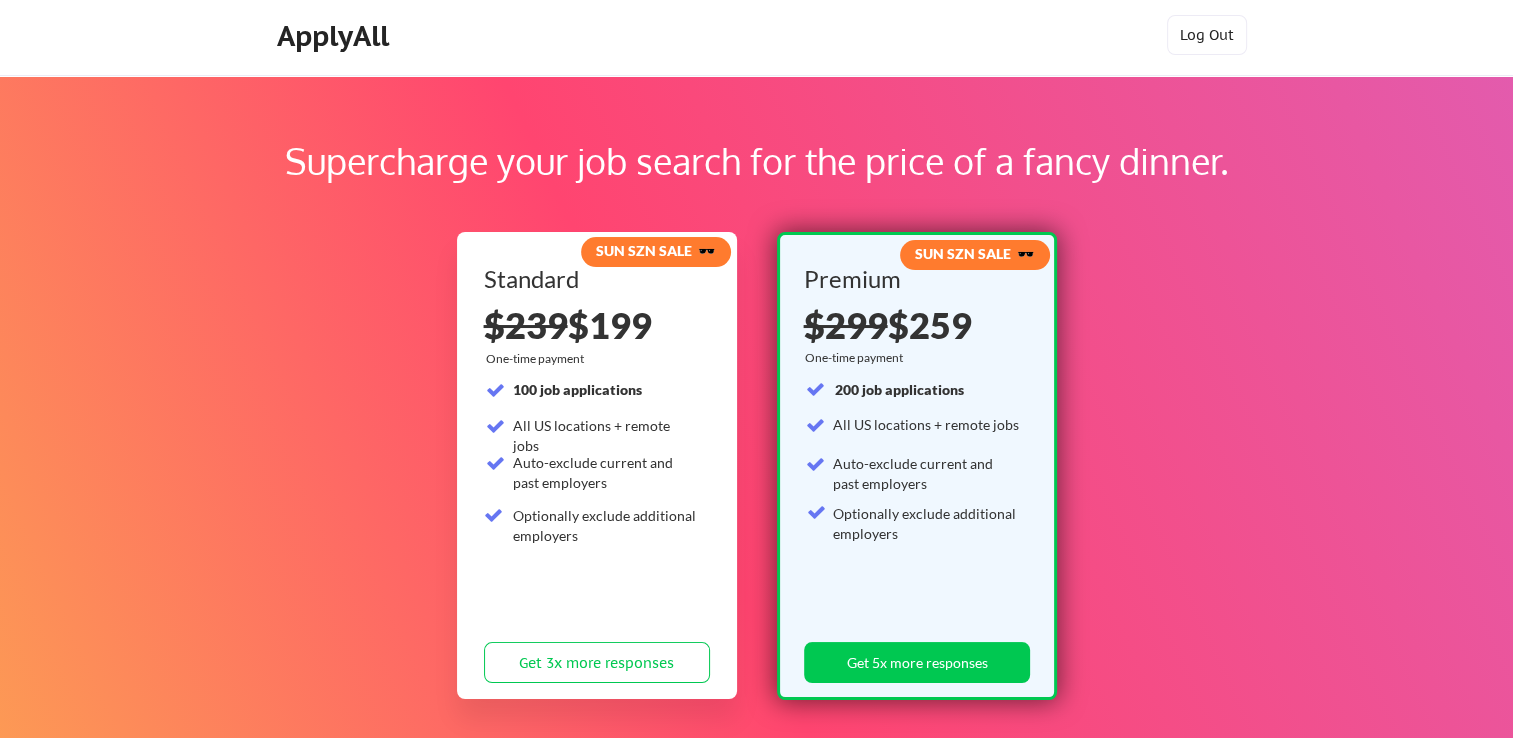 scroll, scrollTop: 0, scrollLeft: 0, axis: both 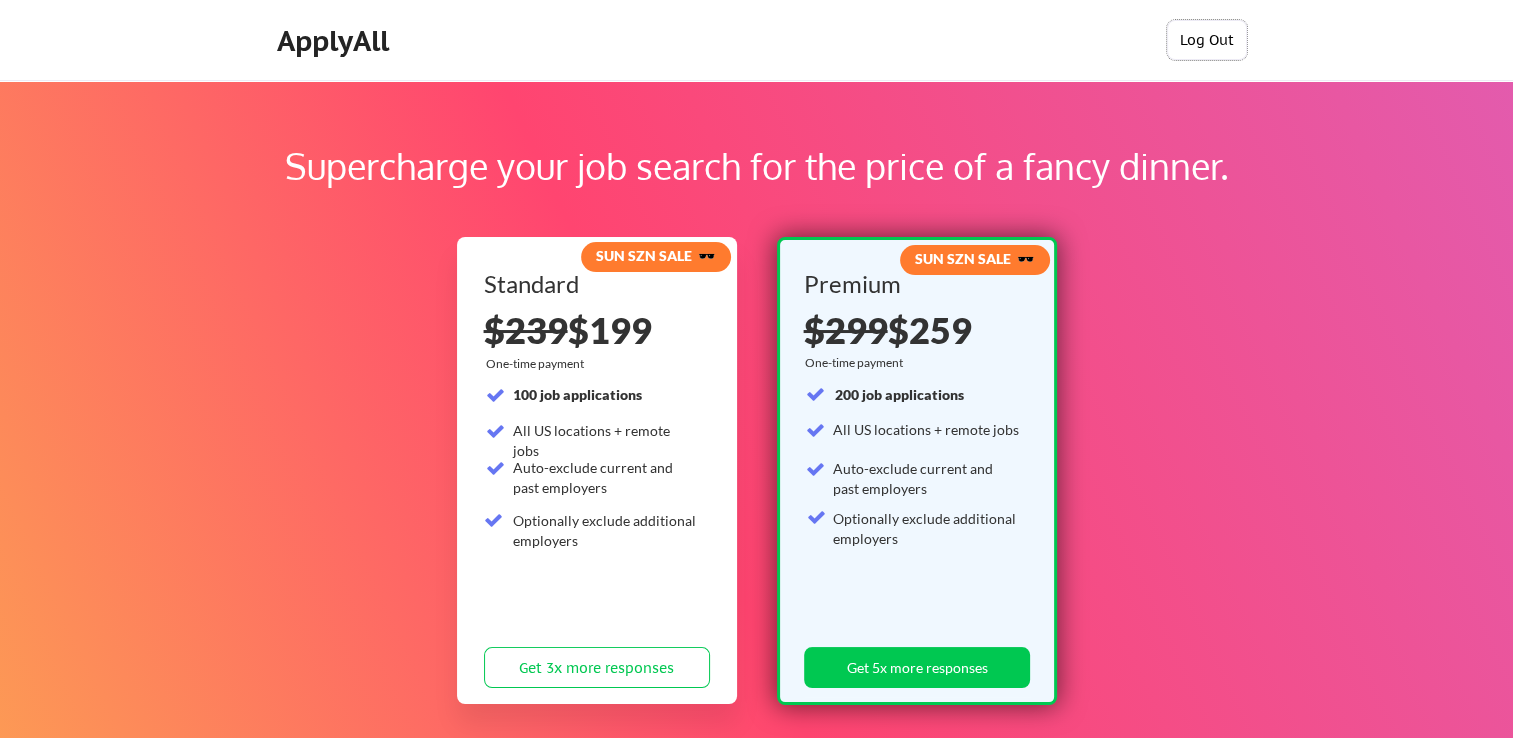 click on "Log Out" at bounding box center (1207, 40) 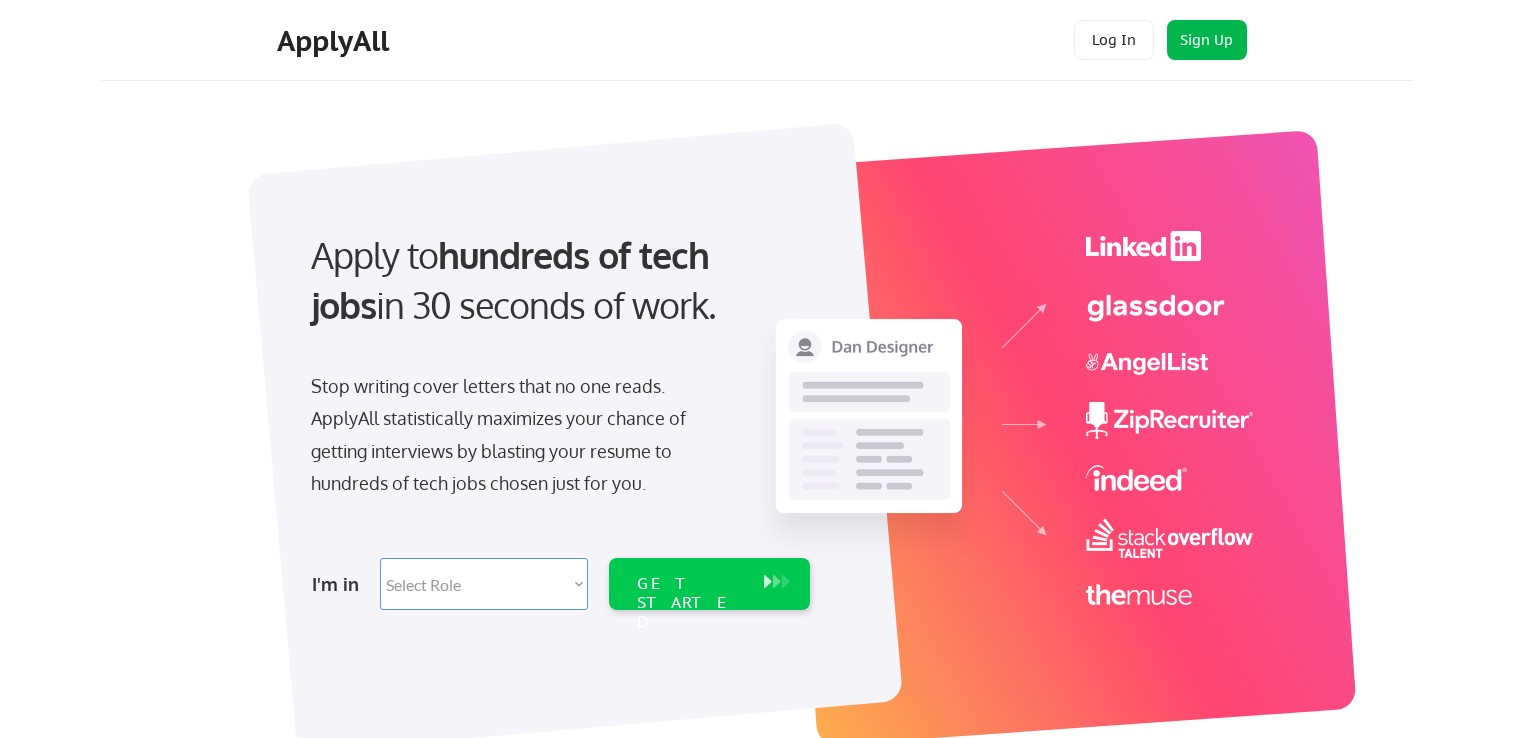 scroll, scrollTop: 0, scrollLeft: 0, axis: both 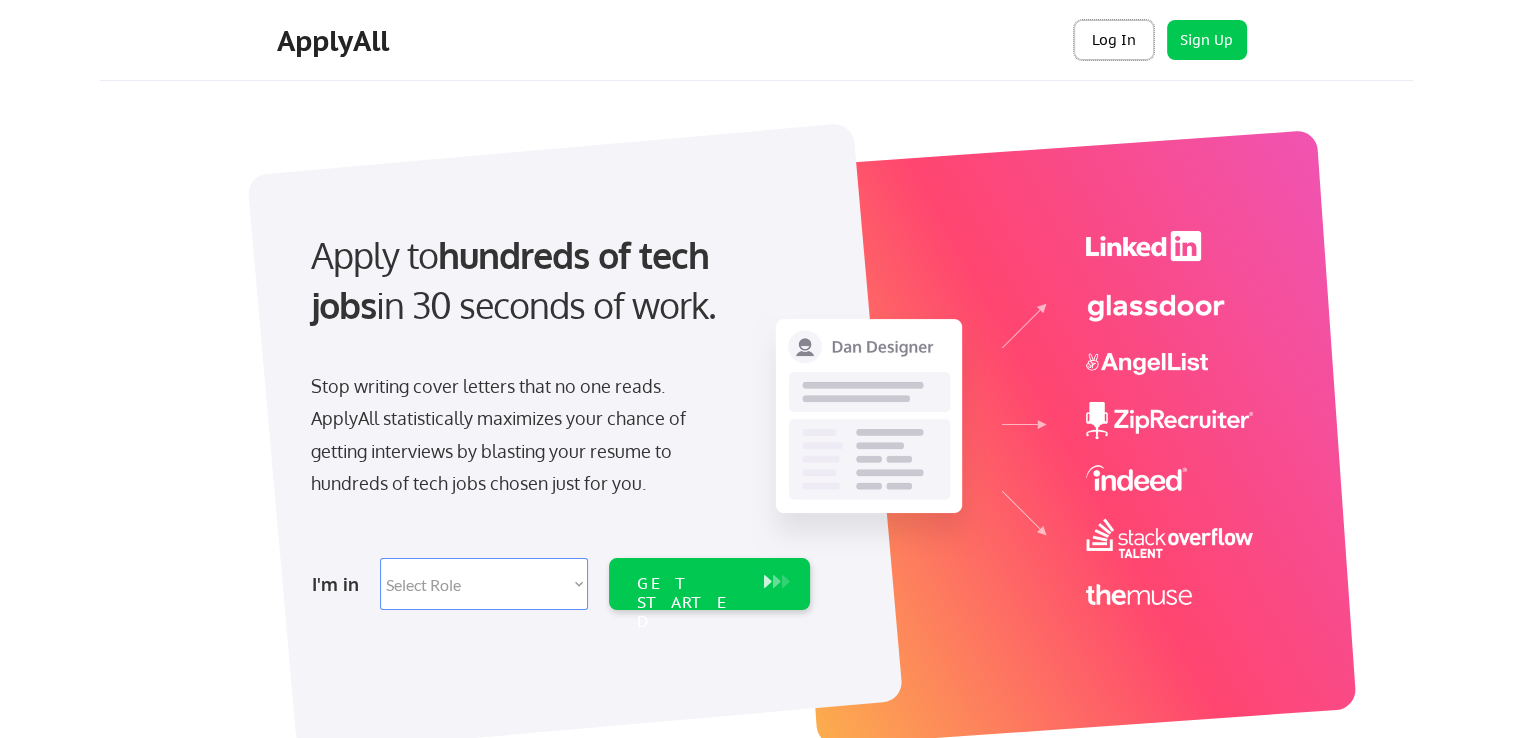 click on "Log In" at bounding box center [1114, 40] 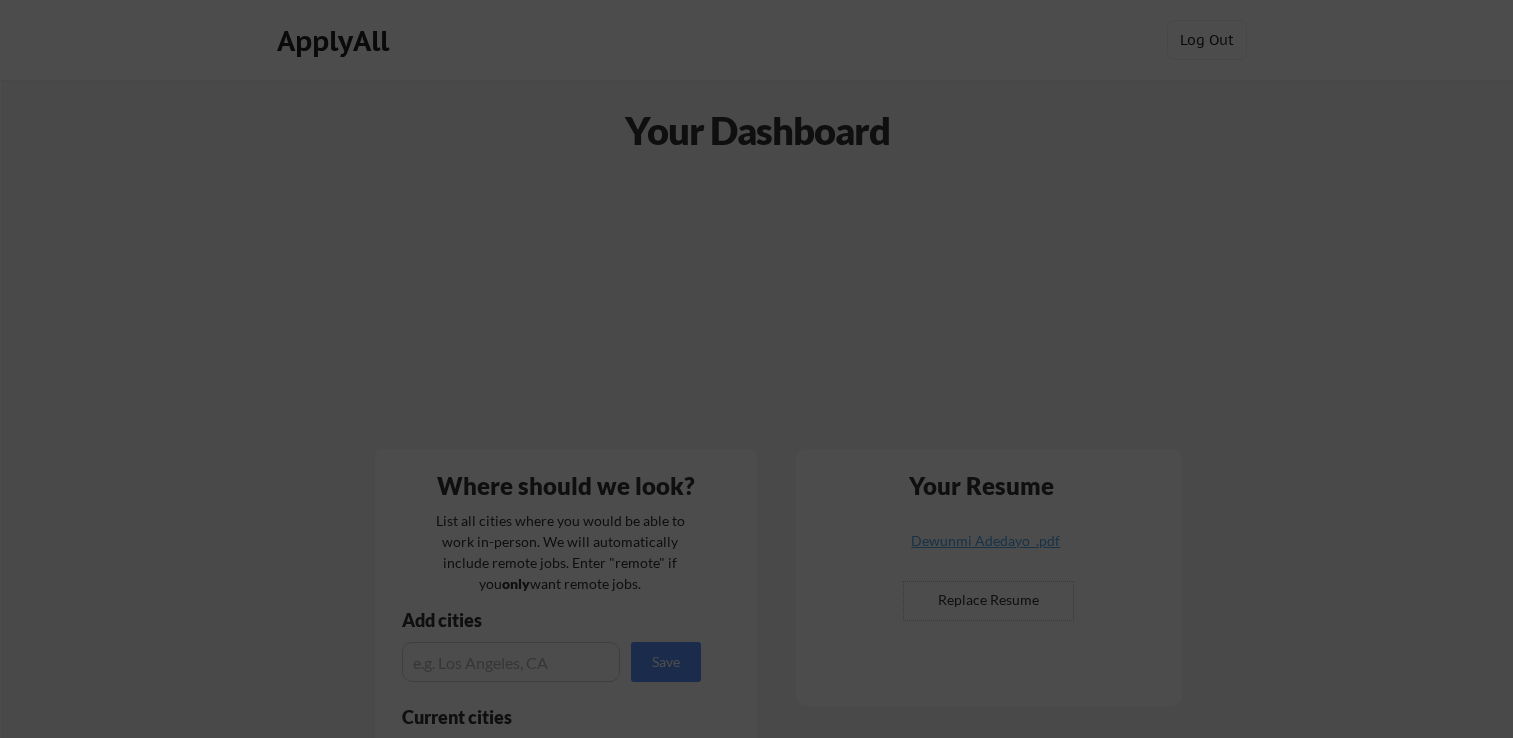 scroll, scrollTop: 0, scrollLeft: 0, axis: both 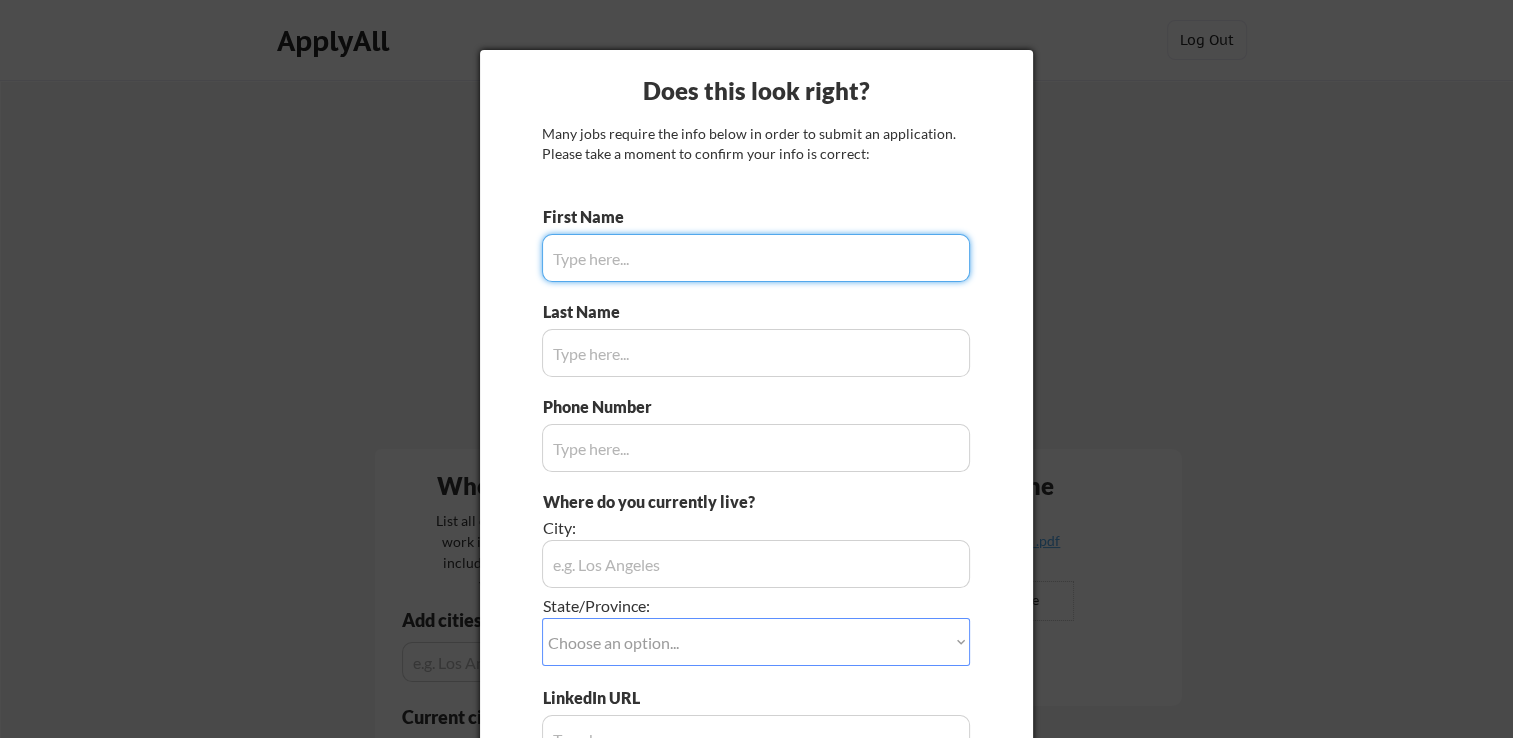 click at bounding box center (756, 258) 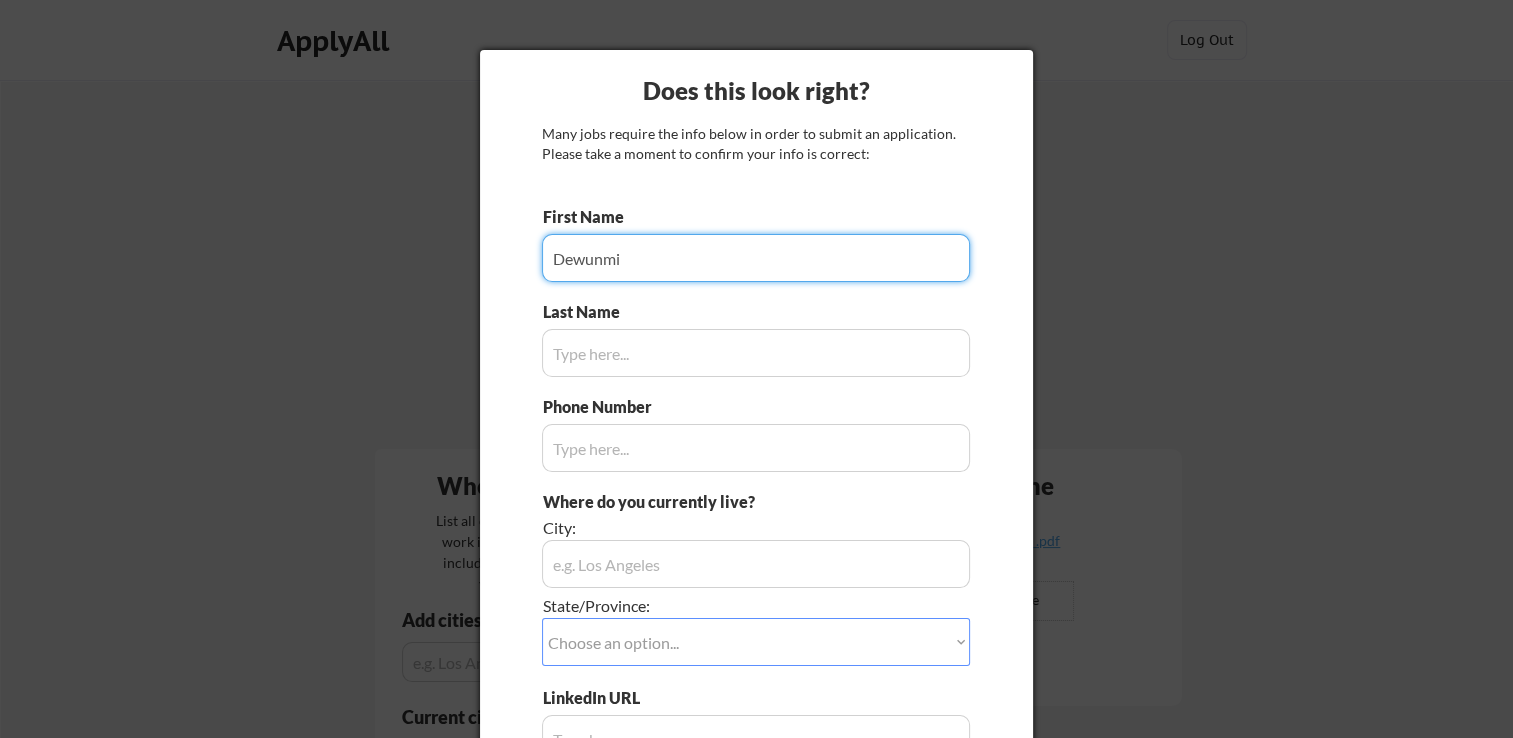 type on "Dewunmi" 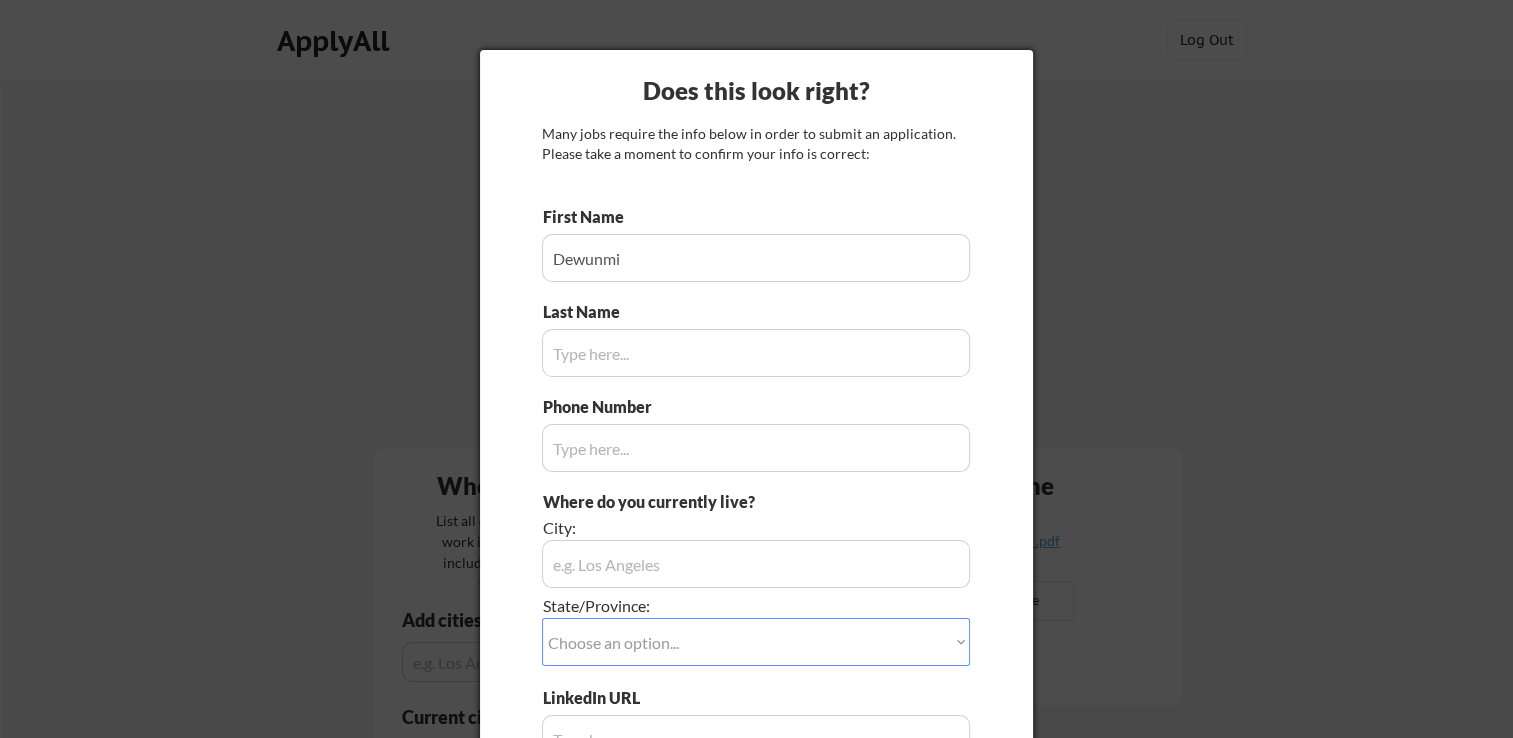 type 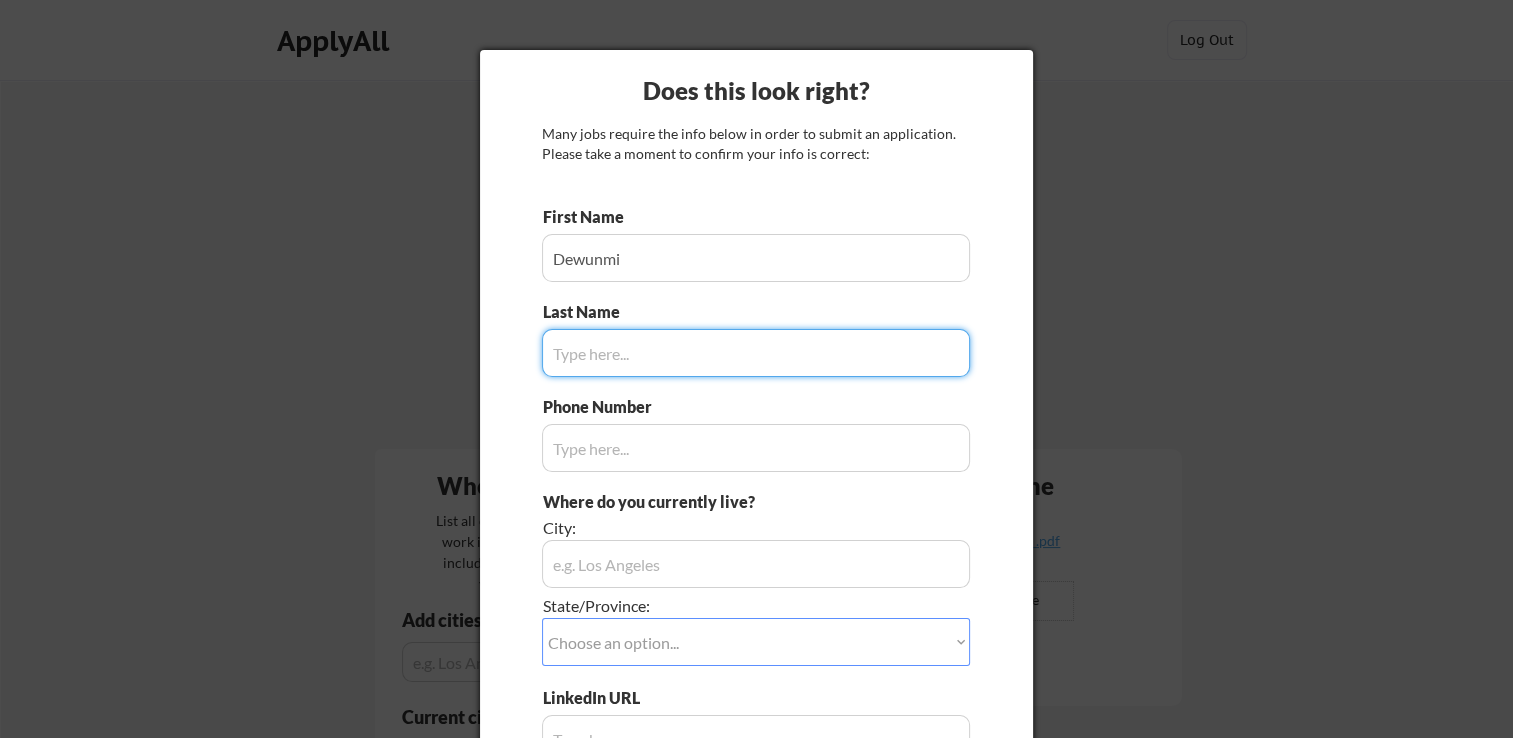 click at bounding box center [756, 353] 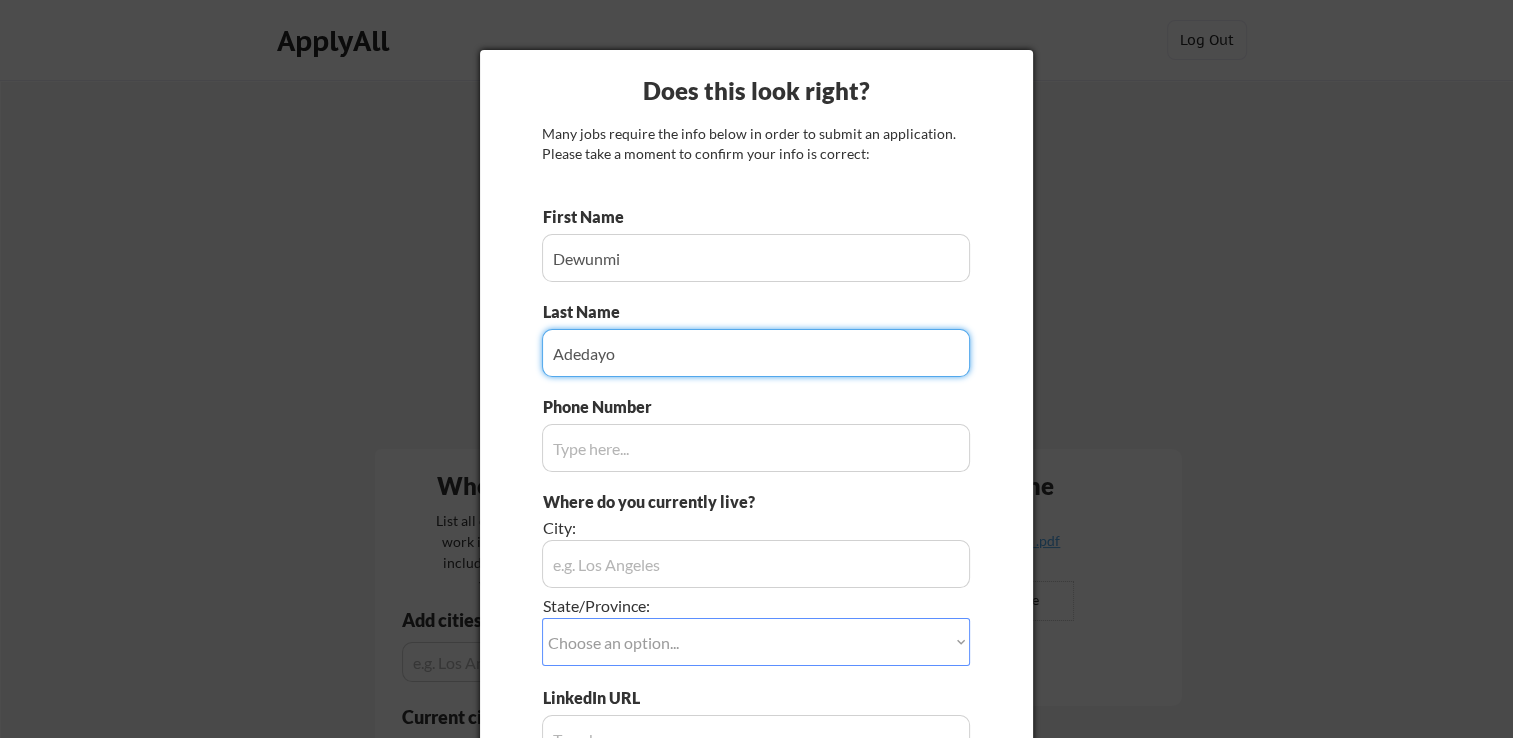 type on "Adedayo" 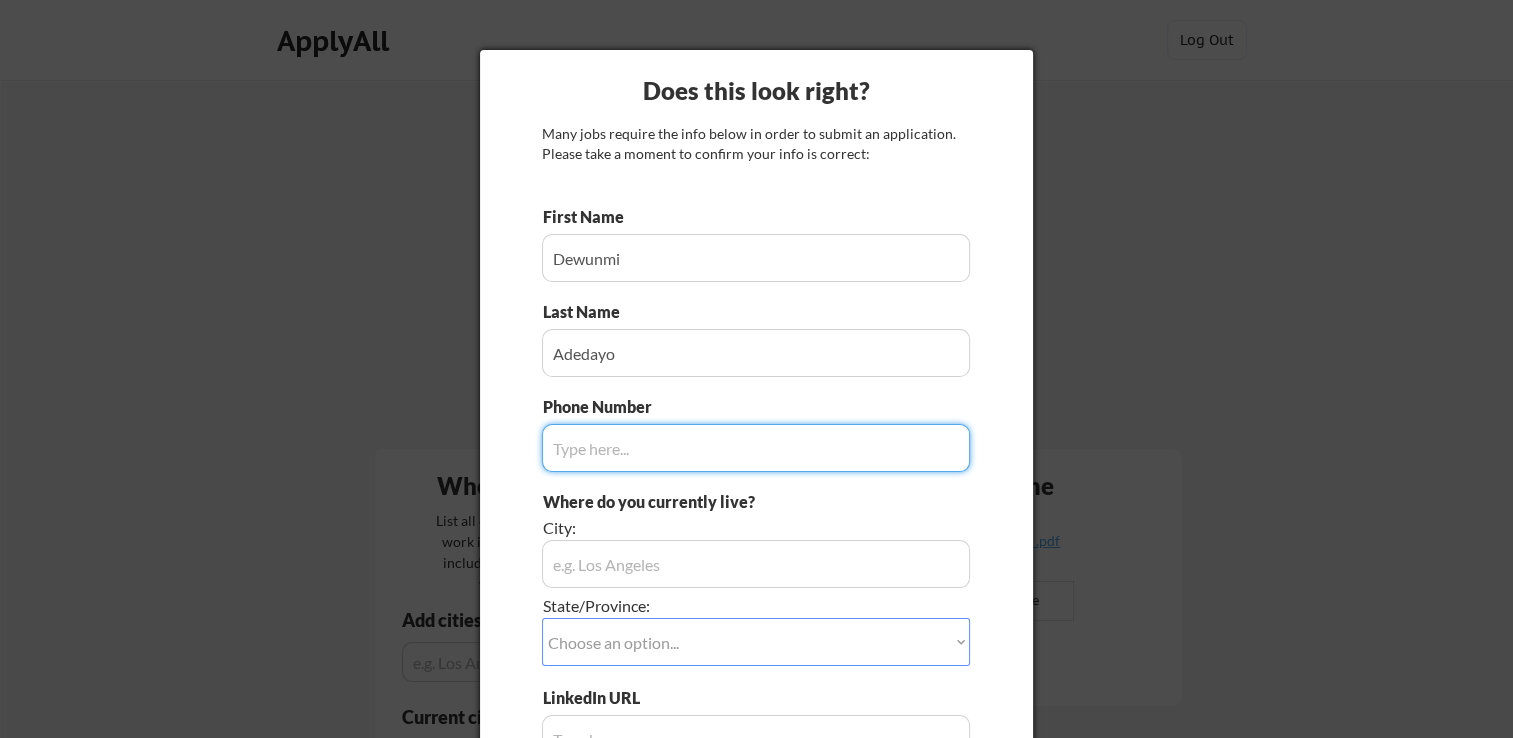 click at bounding box center (756, 448) 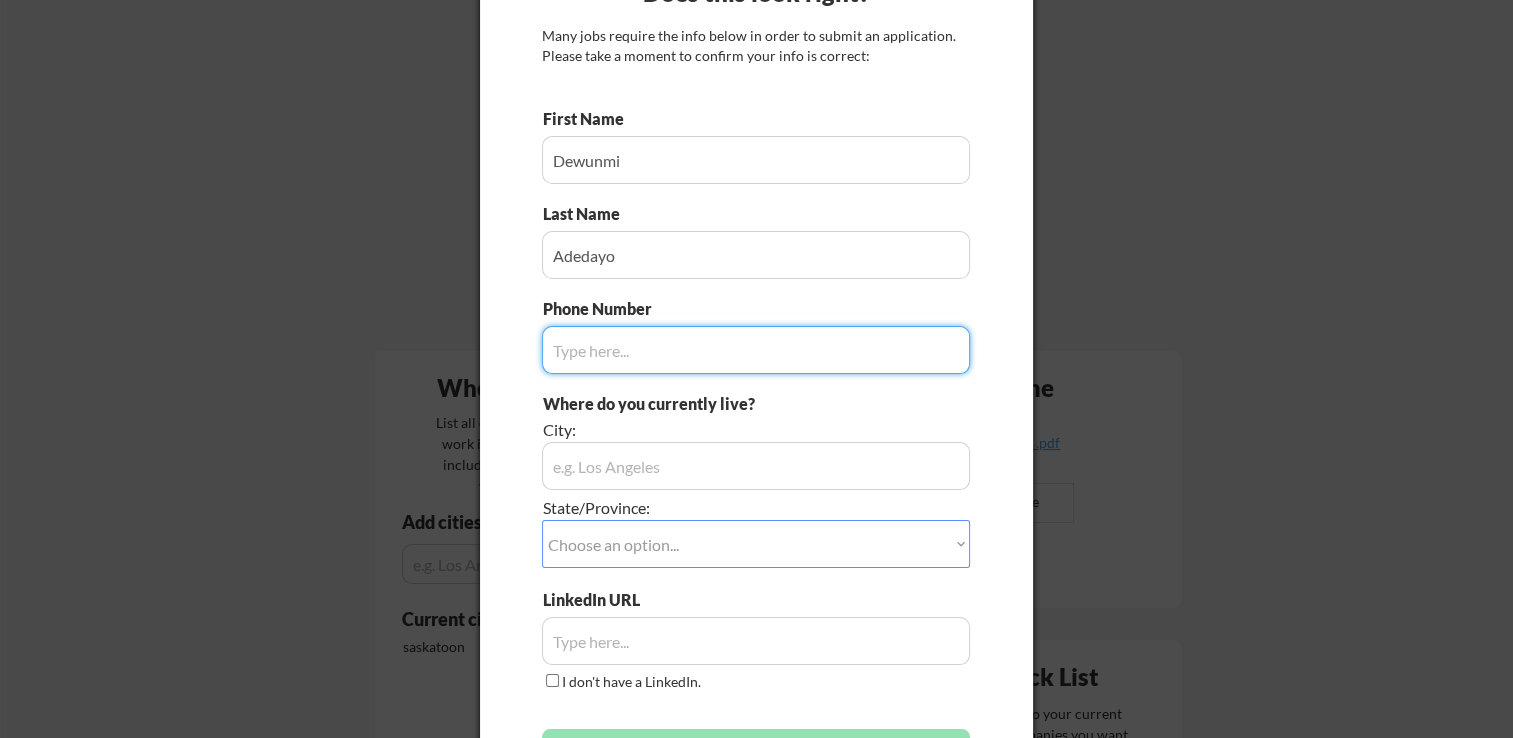 scroll, scrollTop: 0, scrollLeft: 0, axis: both 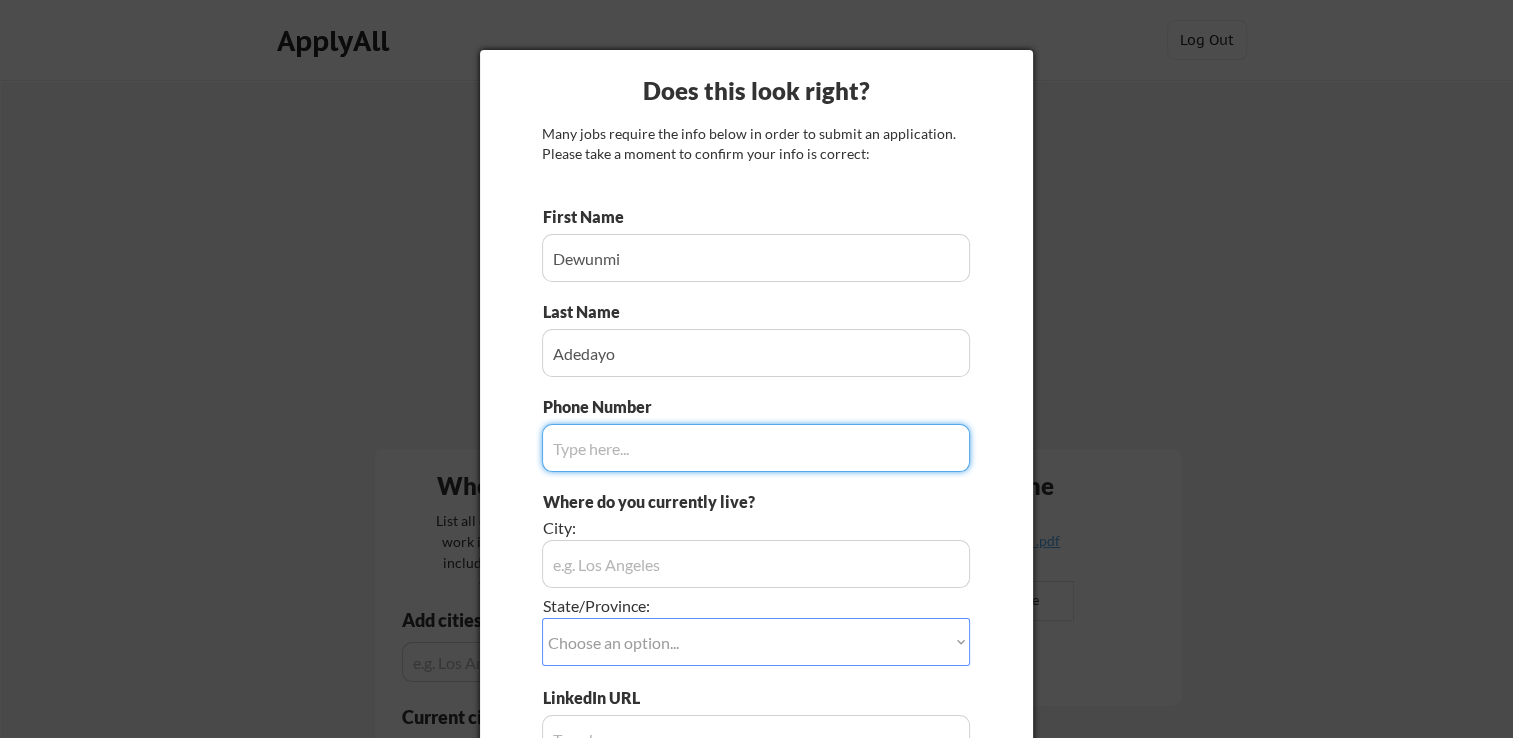 click at bounding box center [756, 448] 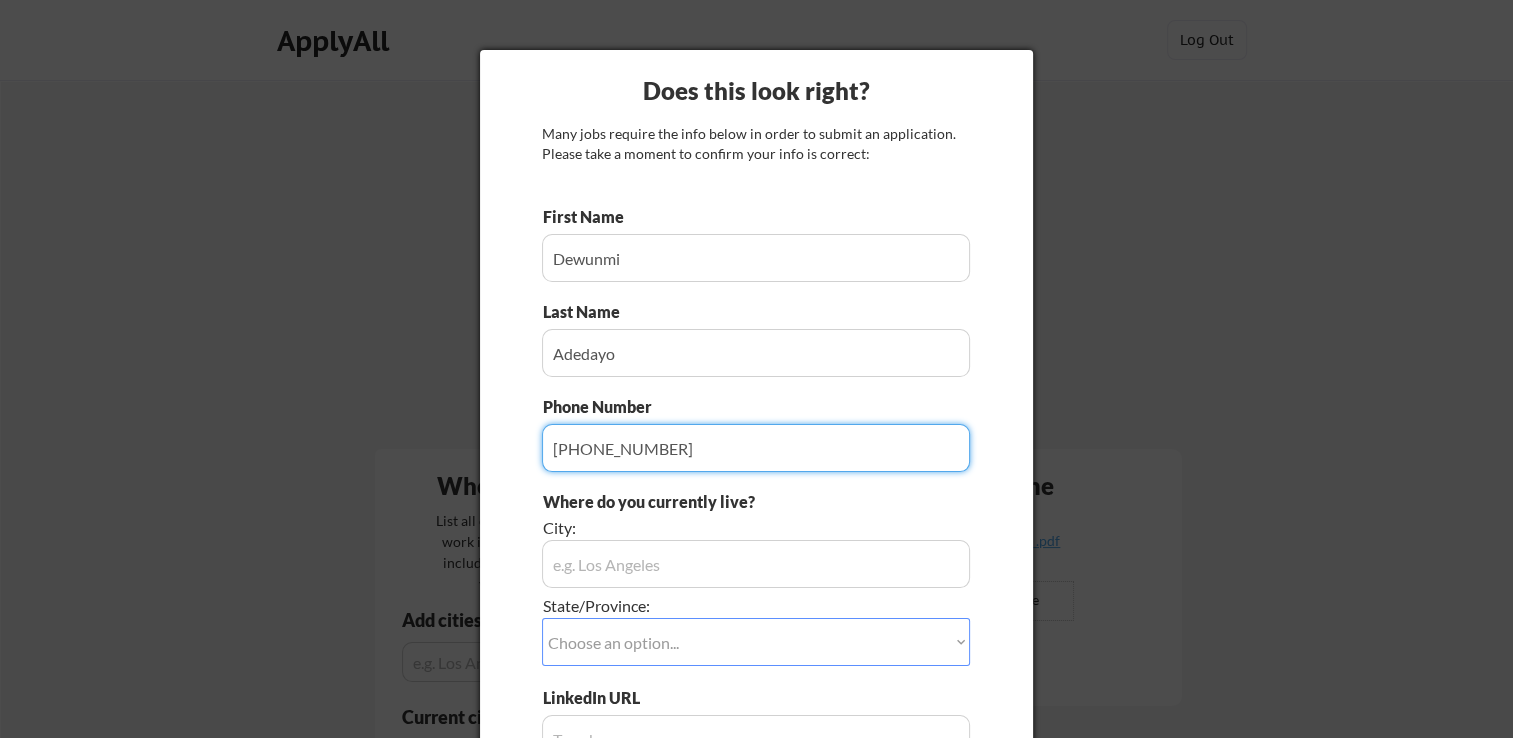 type on "+16393848468" 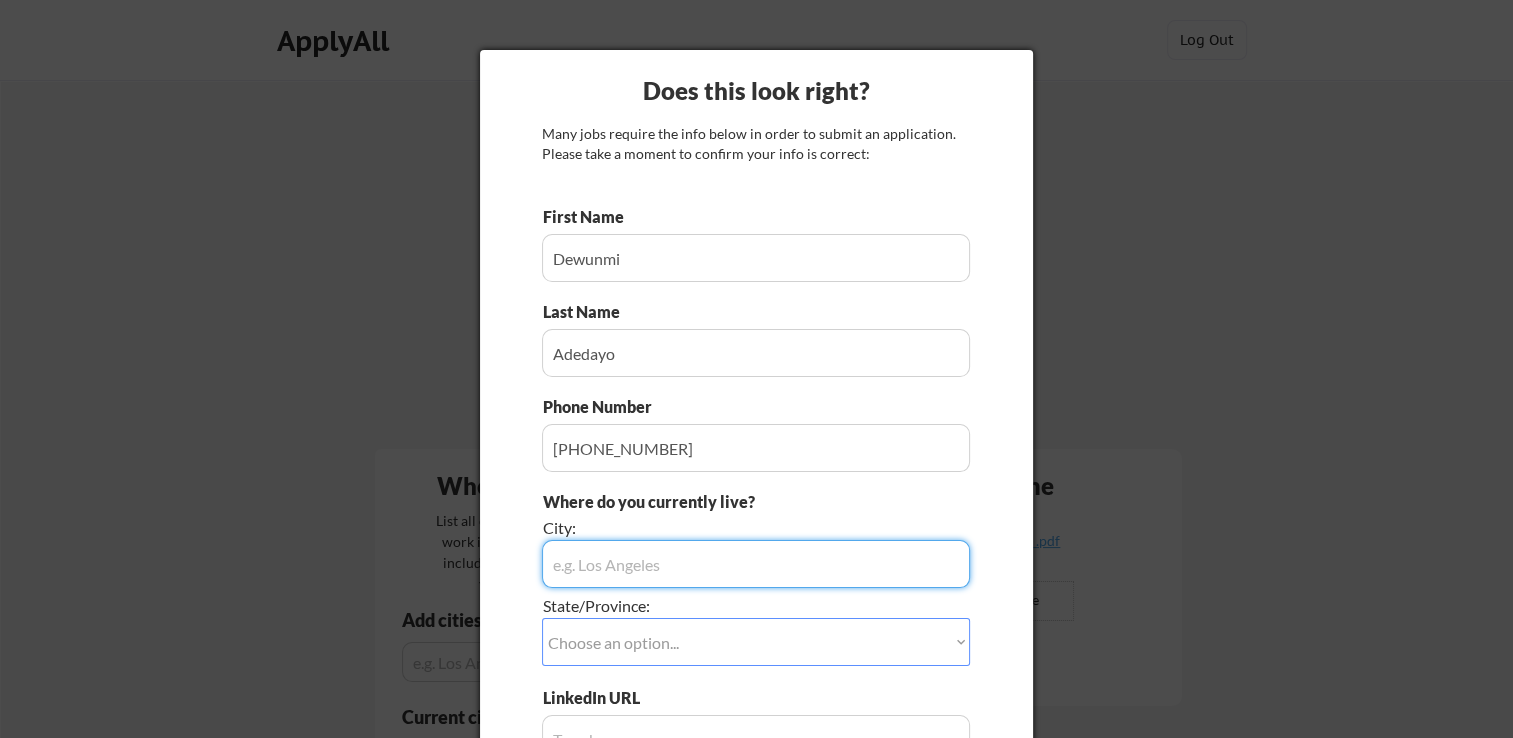 click at bounding box center (756, 564) 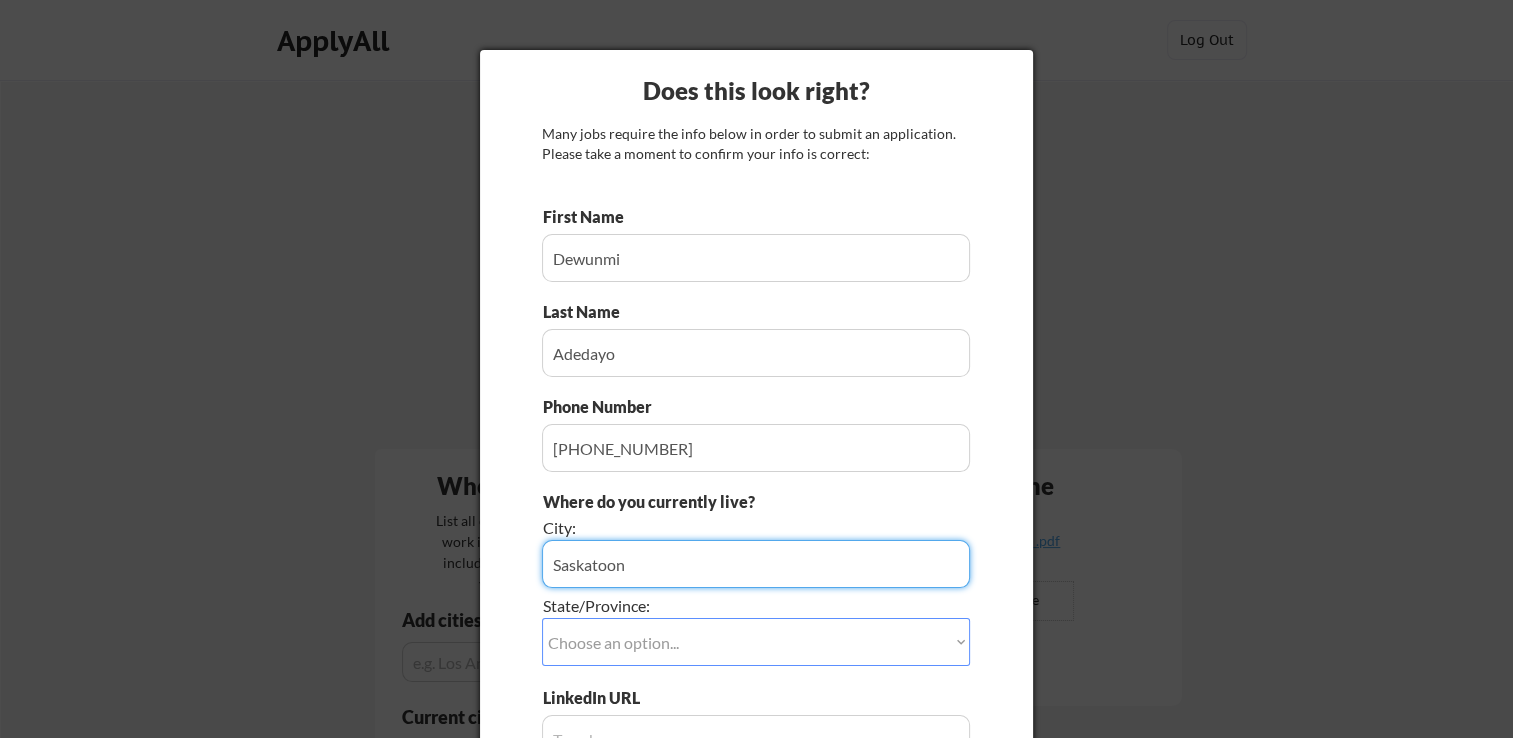 type on "Saskatoon" 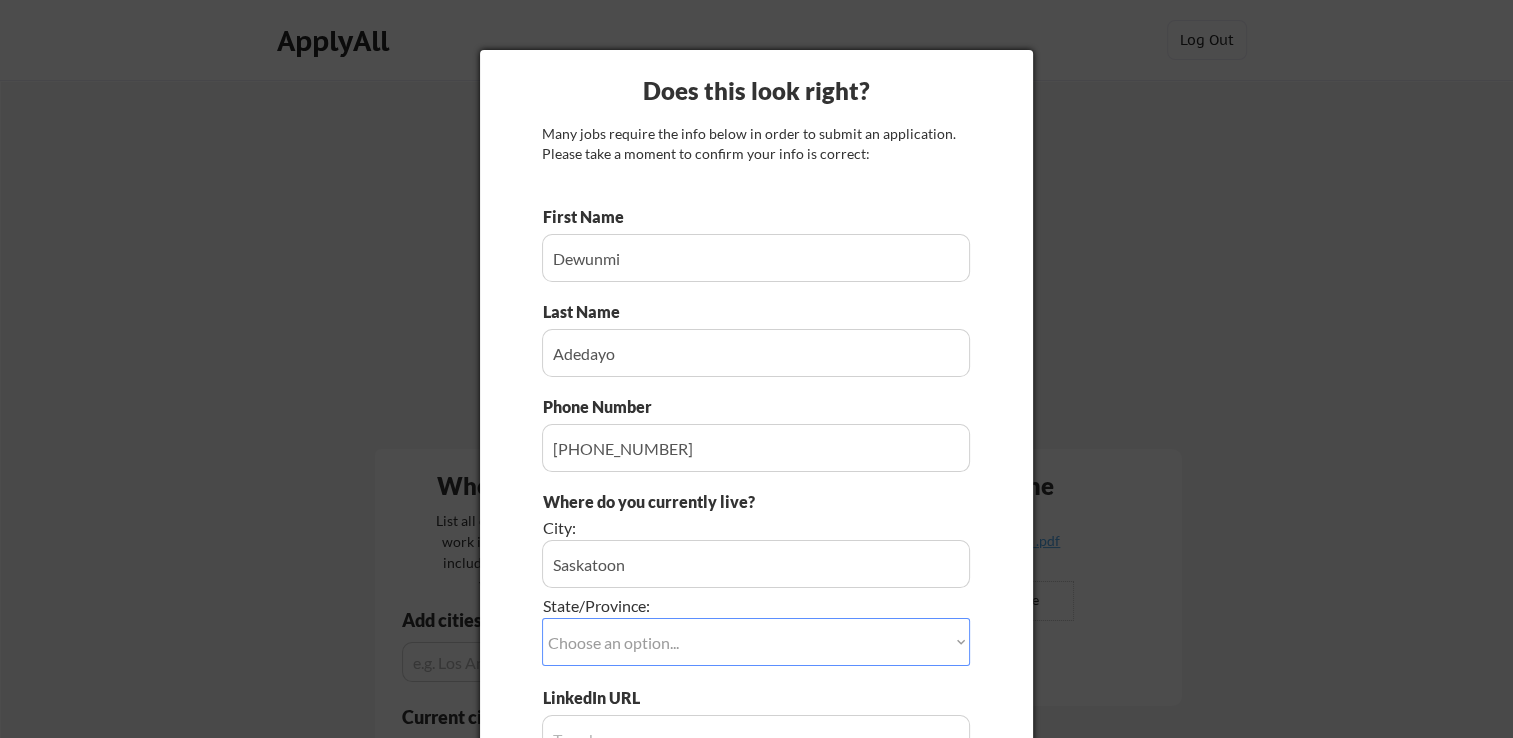 click at bounding box center [756, 369] 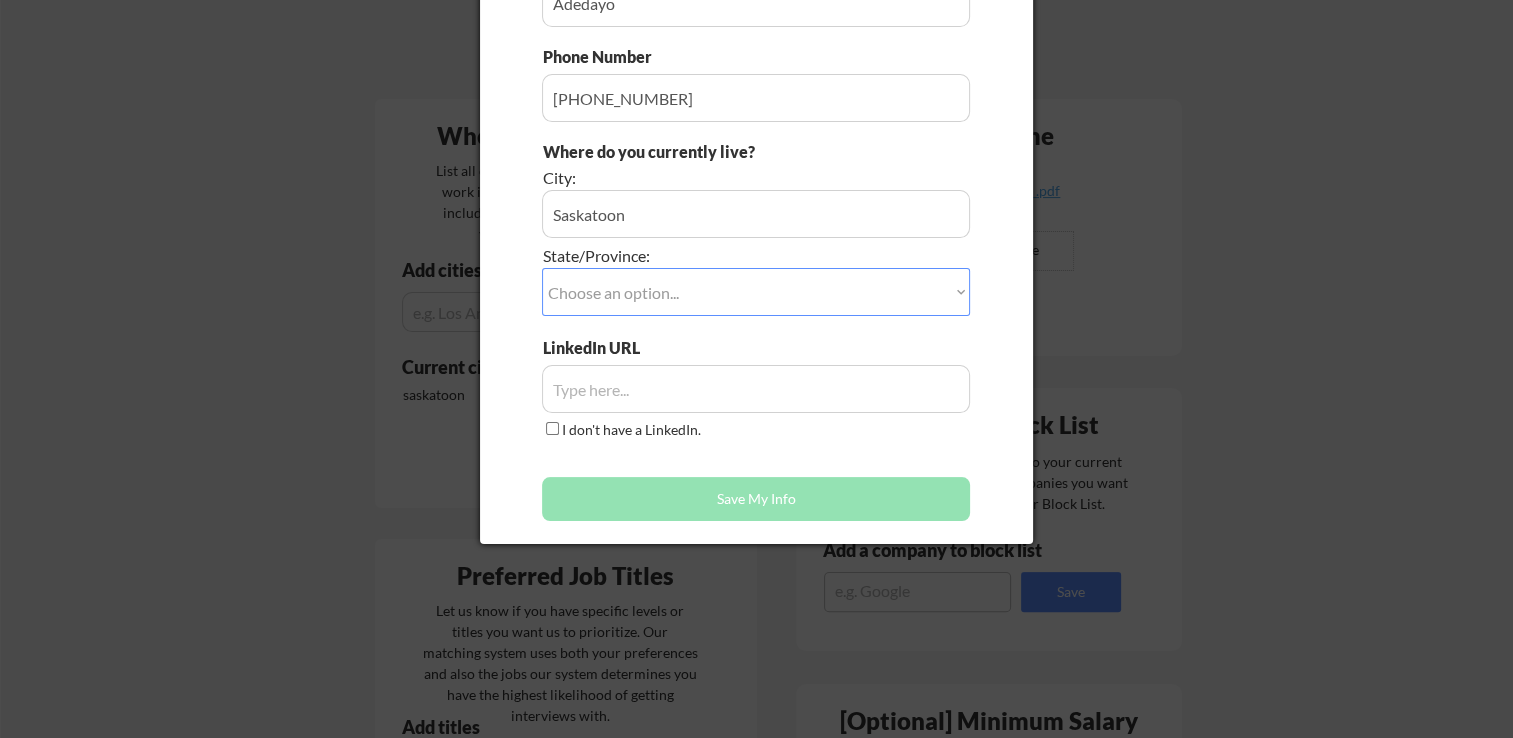 scroll, scrollTop: 400, scrollLeft: 0, axis: vertical 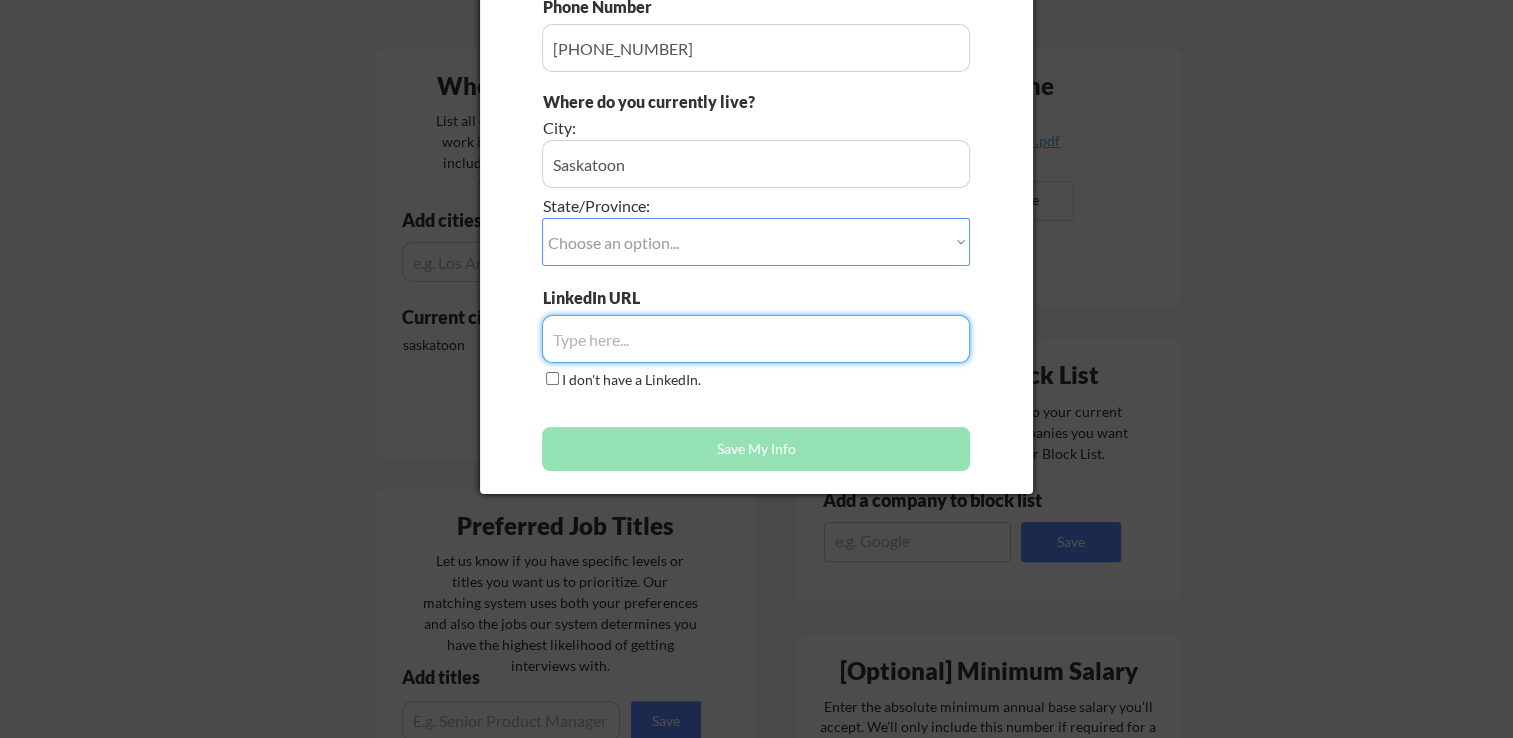 click at bounding box center [756, 339] 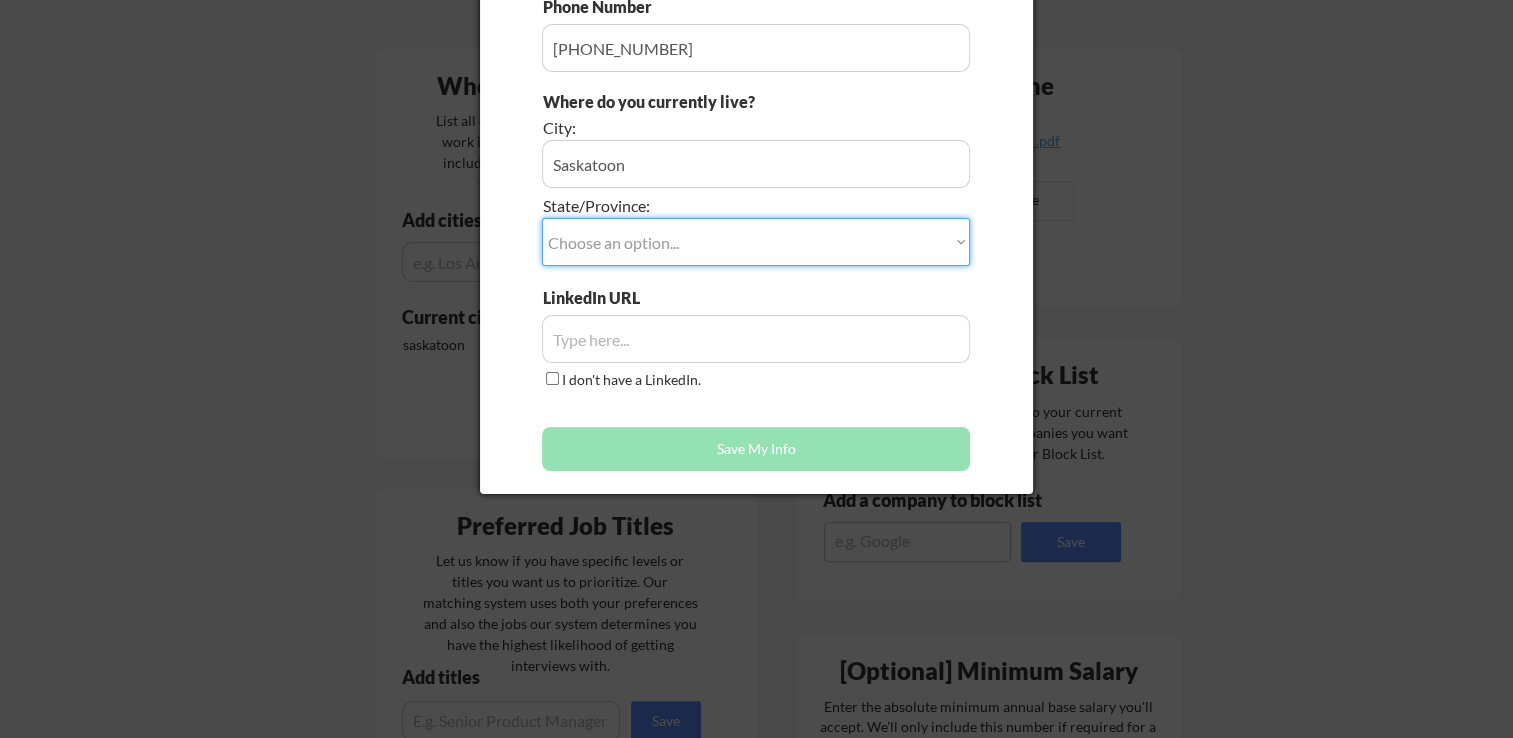 select on ""Saskatchewan"" 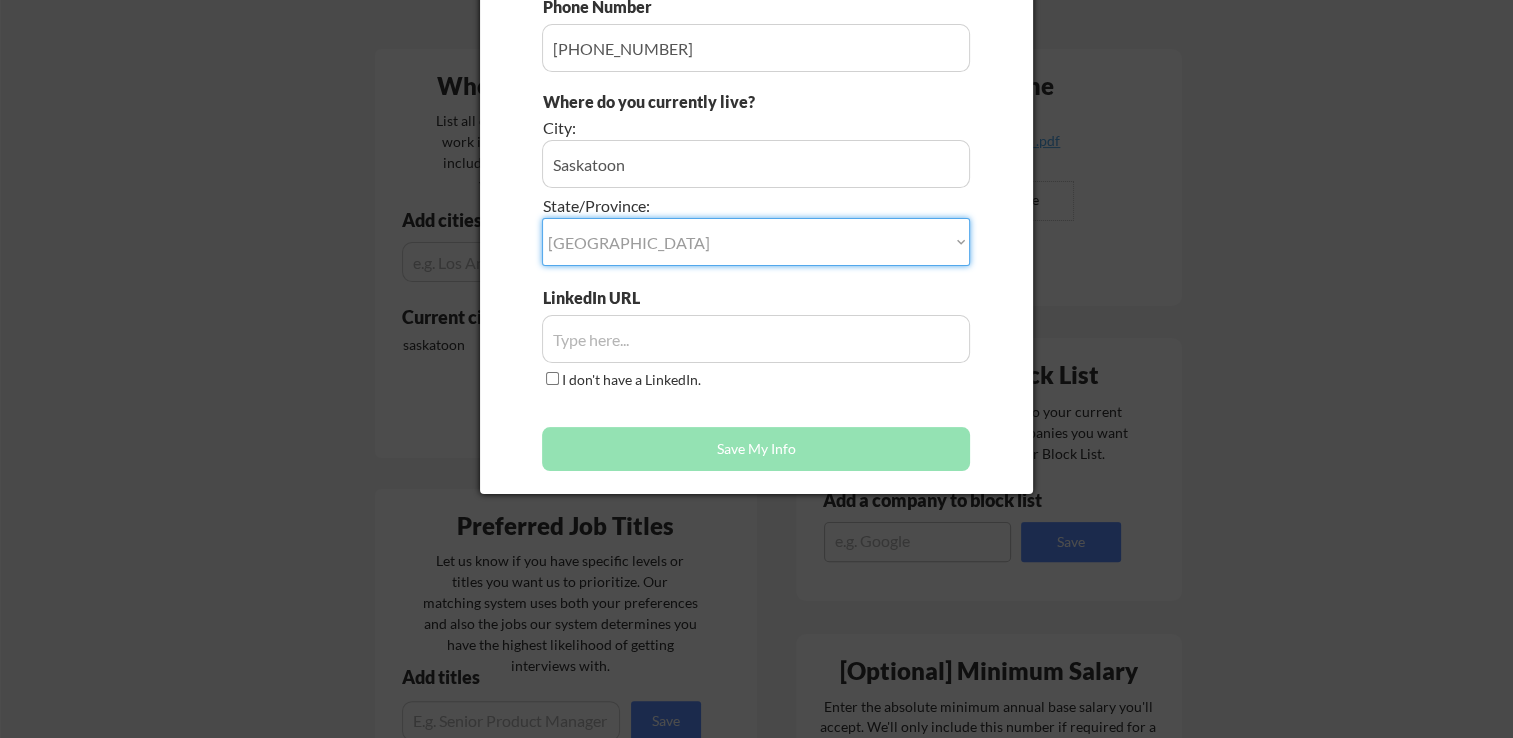 click on "Choose an option... Other/Not Applicable Alabama Alaska Alberta Arizona Arkansas British Columbia California Colorado Connecticut Delaware District of Columbia Florida Georgia Hawaii Idaho Illinois Indiana Iowa Kansas Kentucky Labrador Louisiana Maine Manitoba Maryland Massachusetts Michigan Minnesota Mississippi Missouri Montana Nebraska Nevada New Brunswick New Hampshire New Jersey New Mexico New York Newfoundland North Carolina North Dakota Northwest Territories Nova Scotia Nunavut Ohio Oklahoma Ontario Oregon Pennsylvania Prince Edward Island Quebec Rhode Island Saskatchewan South Carolina South Dakota Tennessee Texas Utah Vermont Virginia Washington West Virginia Wisconsin Wyoming Yukon" at bounding box center [756, 242] 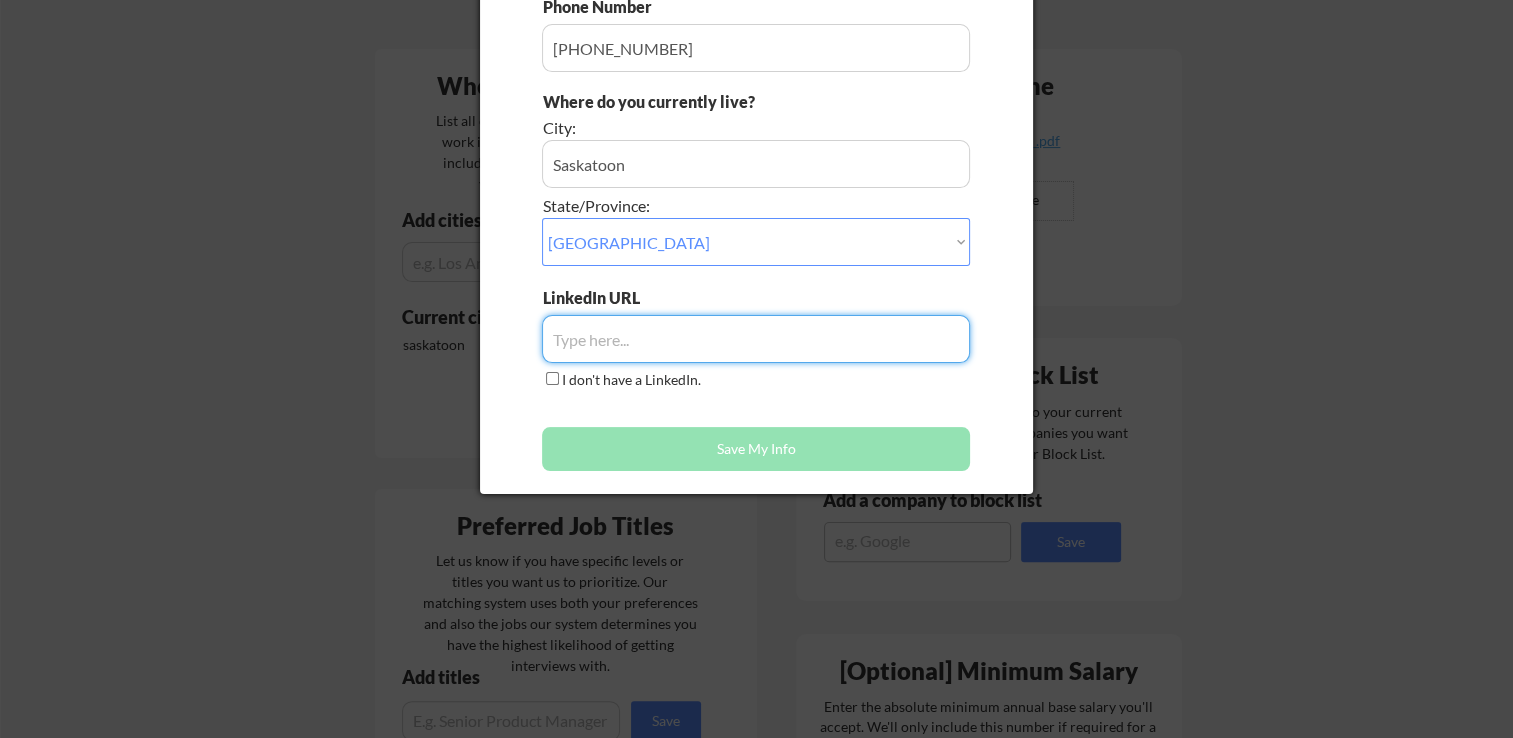 click at bounding box center (756, 339) 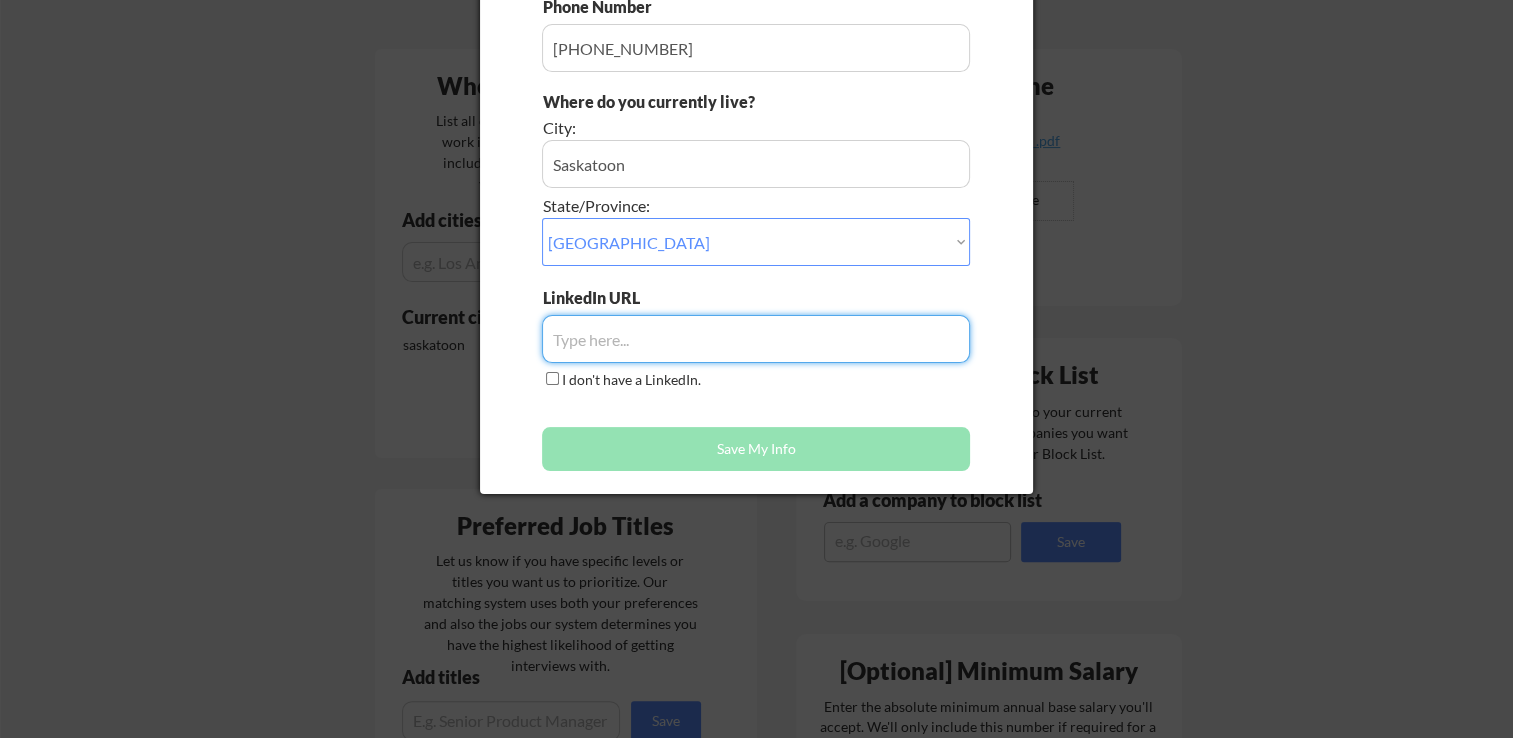paste on "www.linkedin.com/in/dewunmi-adedayo-8b9098254" 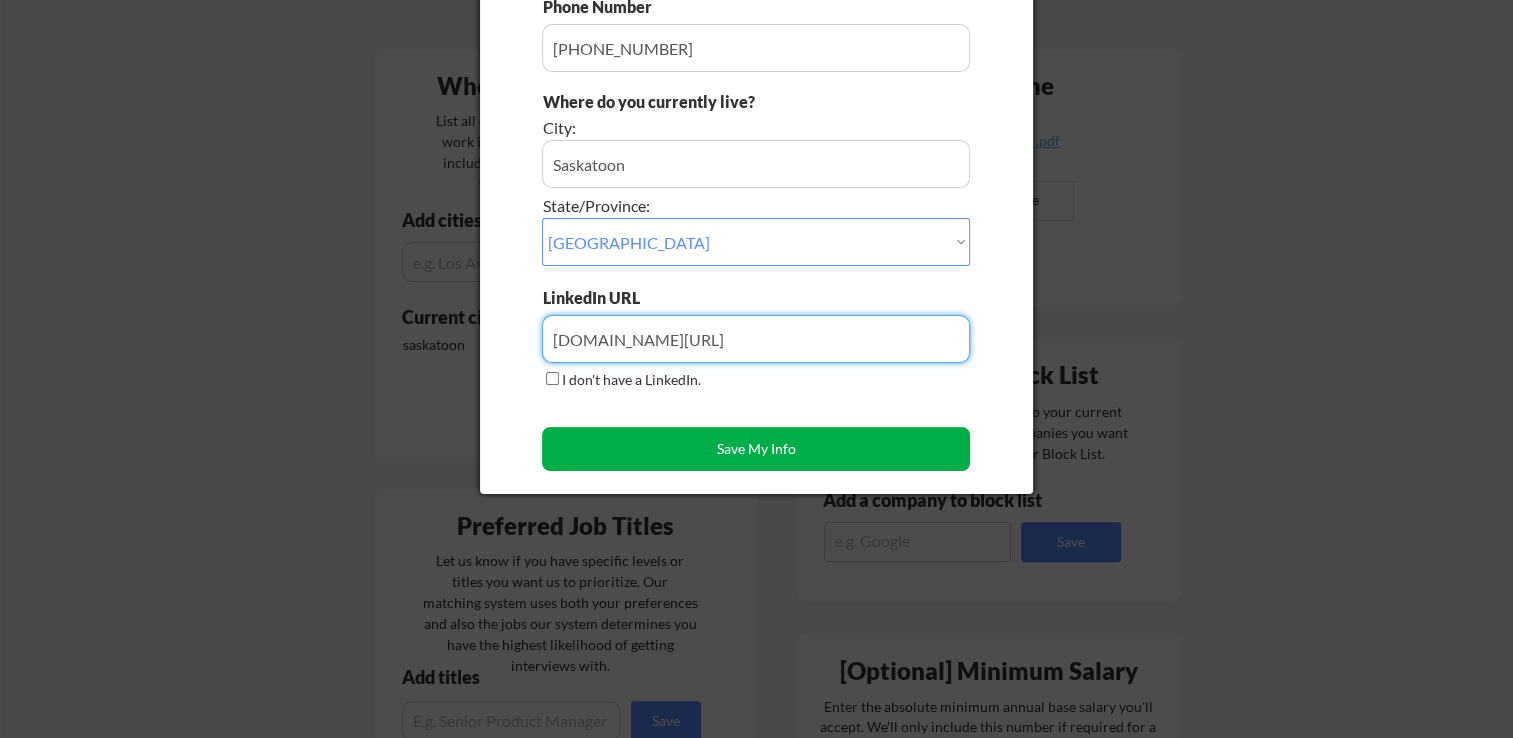 type on "www.linkedin.com/in/dewunmi-adedayo-8b9098254" 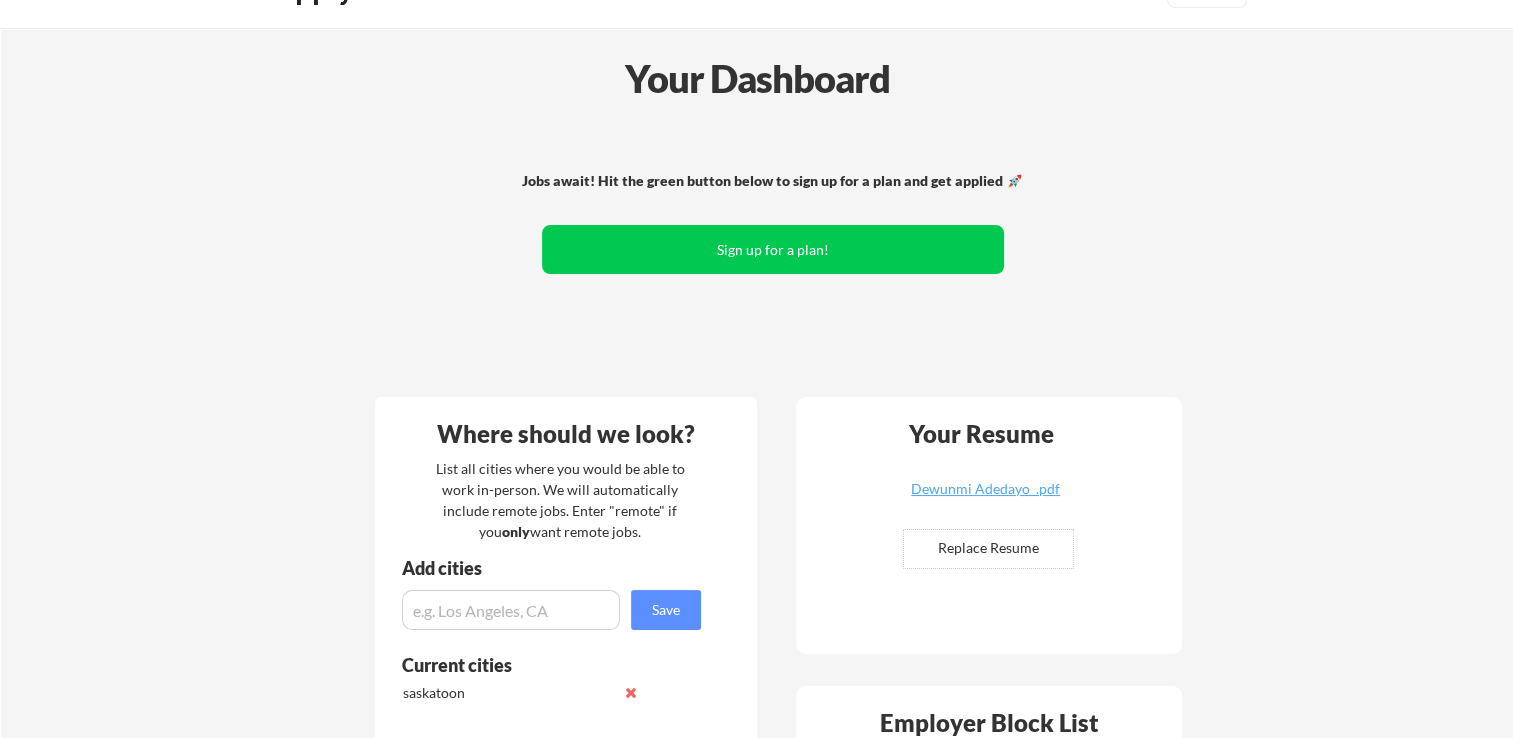 scroll, scrollTop: 0, scrollLeft: 0, axis: both 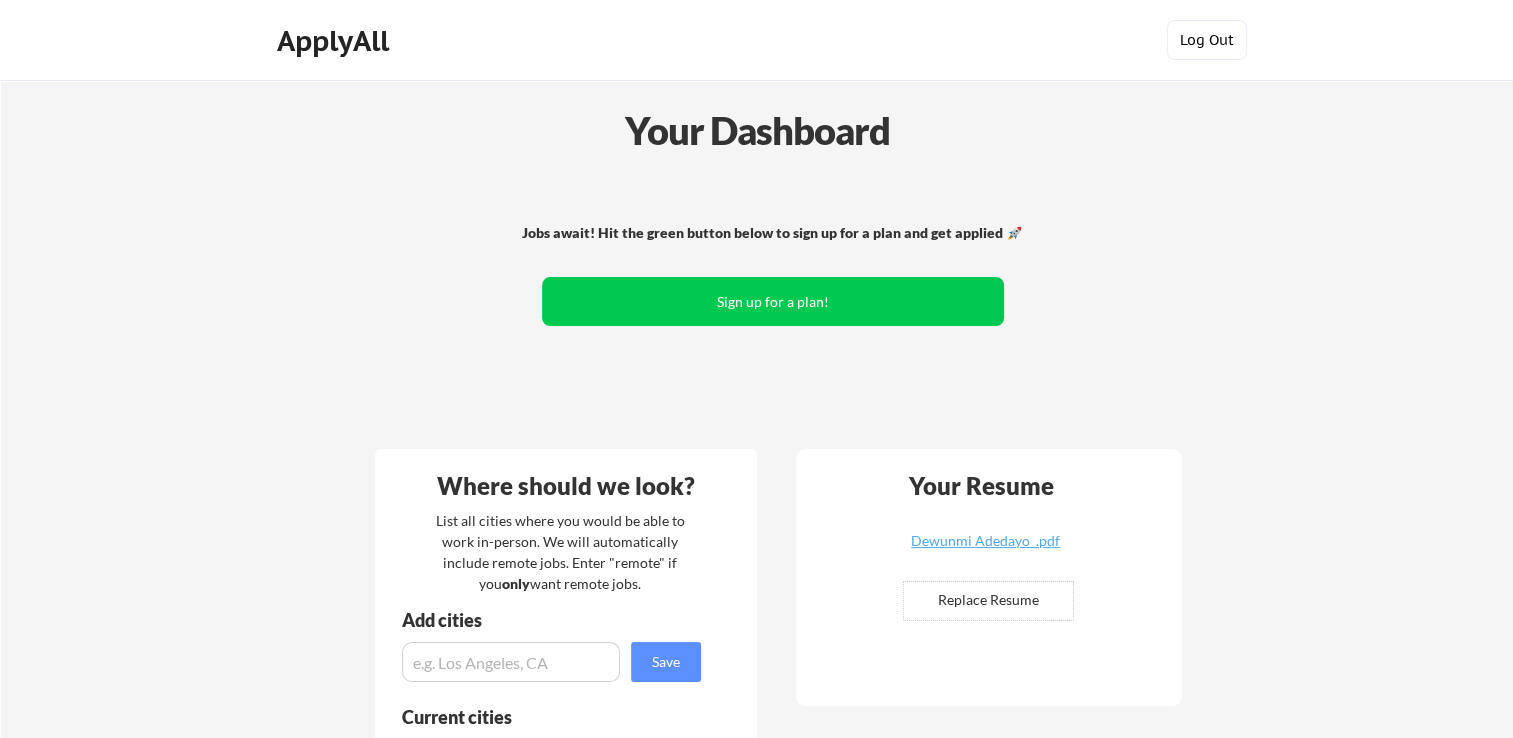 click on "Log Out" at bounding box center (1207, 40) 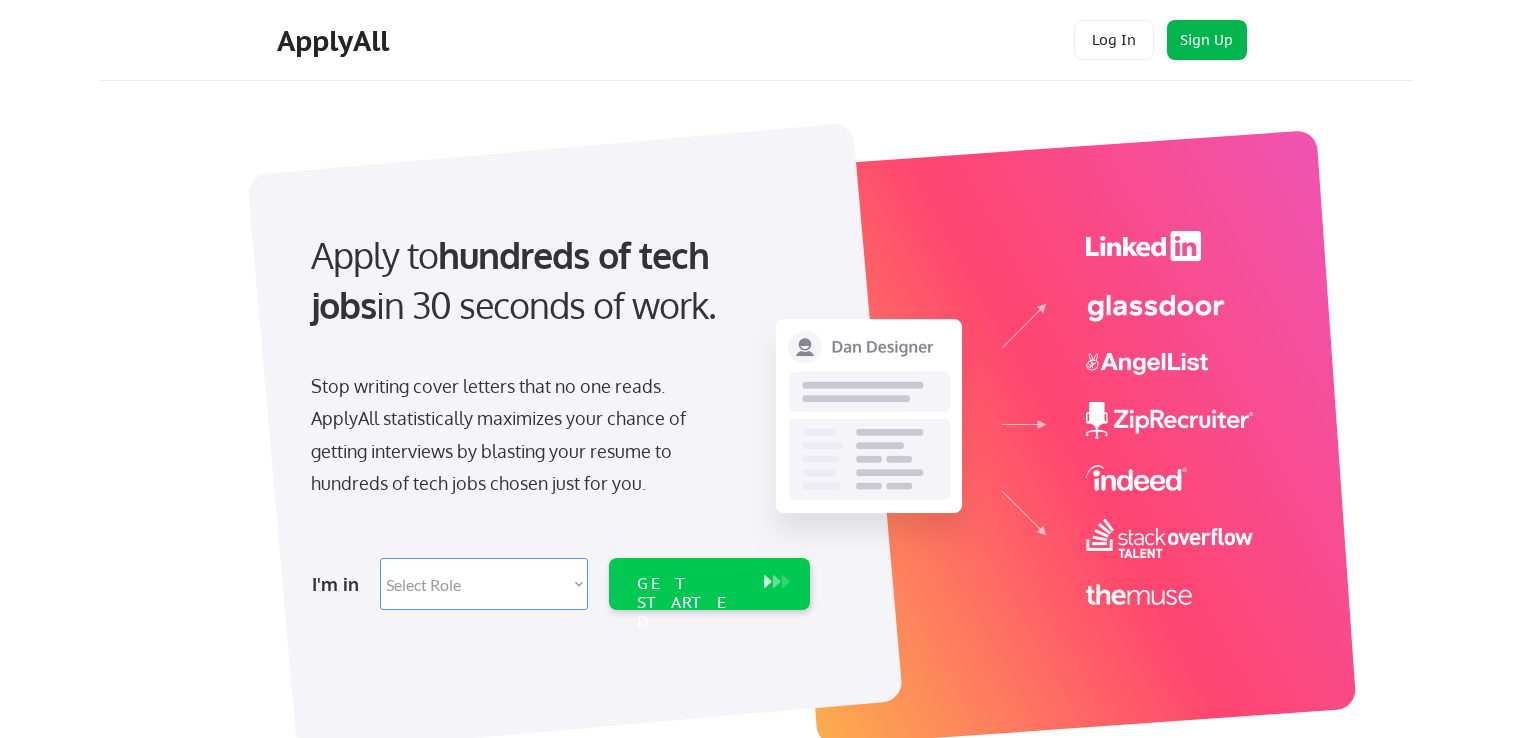 scroll, scrollTop: 0, scrollLeft: 0, axis: both 